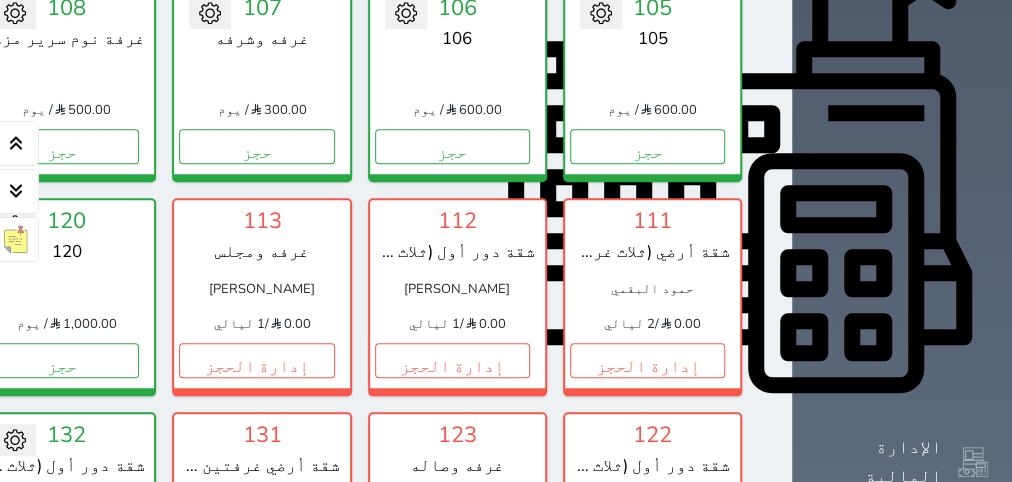 scroll, scrollTop: 1134, scrollLeft: 0, axis: vertical 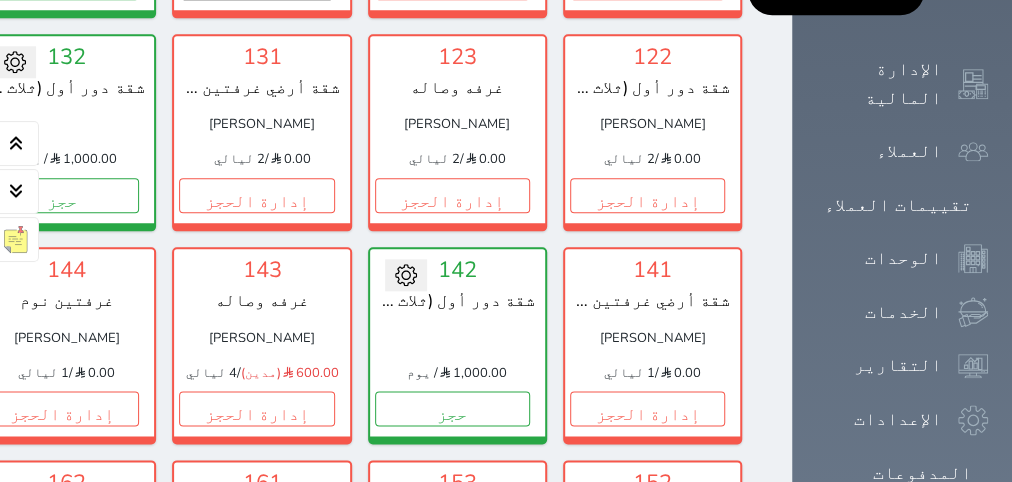 click on "إدارة الحجز" at bounding box center (256, -18) 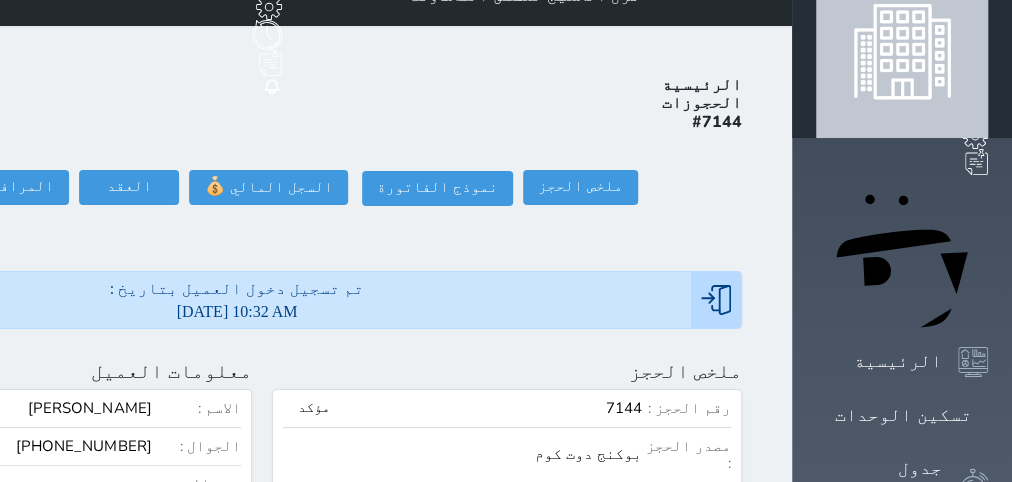 scroll, scrollTop: 0, scrollLeft: 0, axis: both 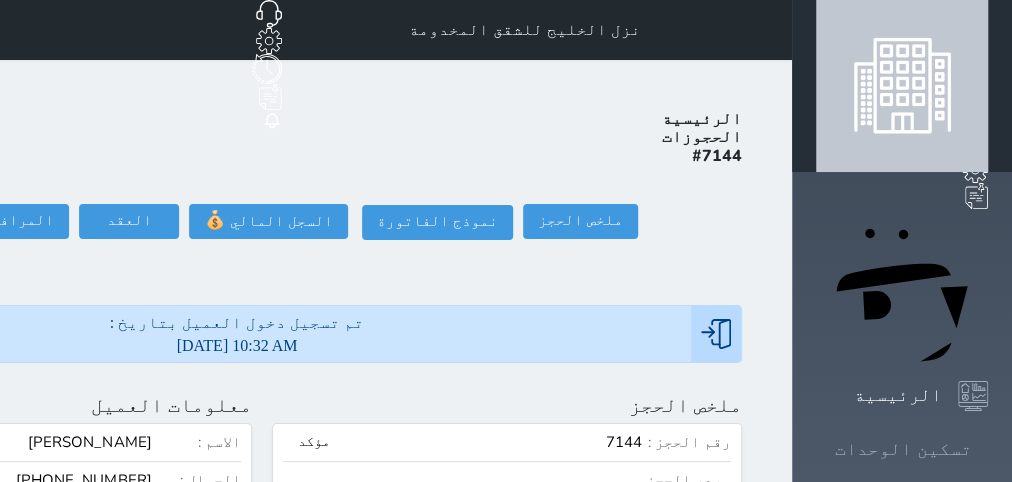 click on "تسكين الوحدات" at bounding box center (903, 449) 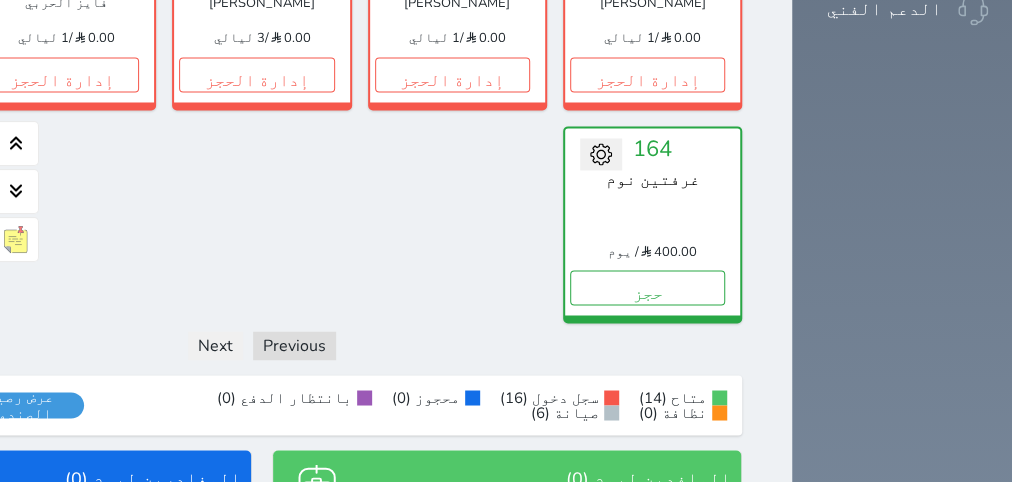 scroll, scrollTop: 2091, scrollLeft: 0, axis: vertical 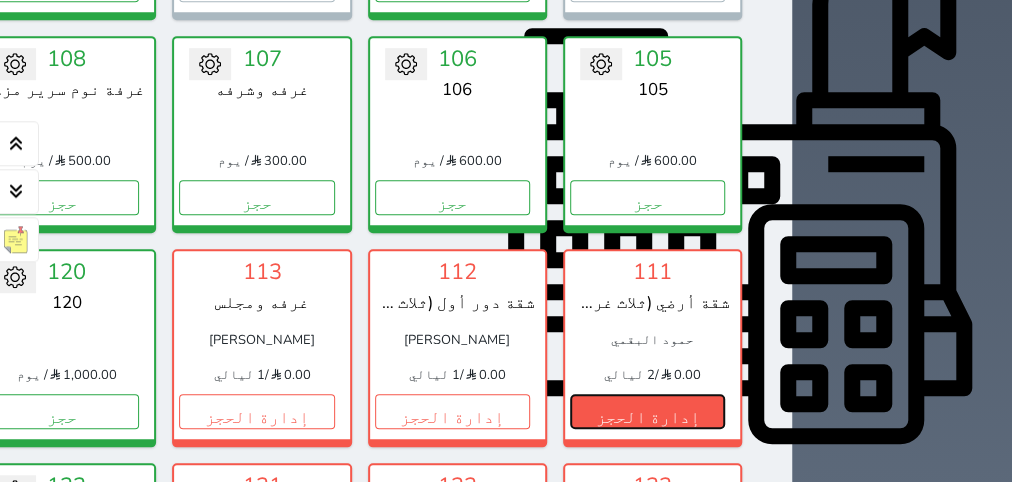 click on "إدارة الحجز" at bounding box center [647, 411] 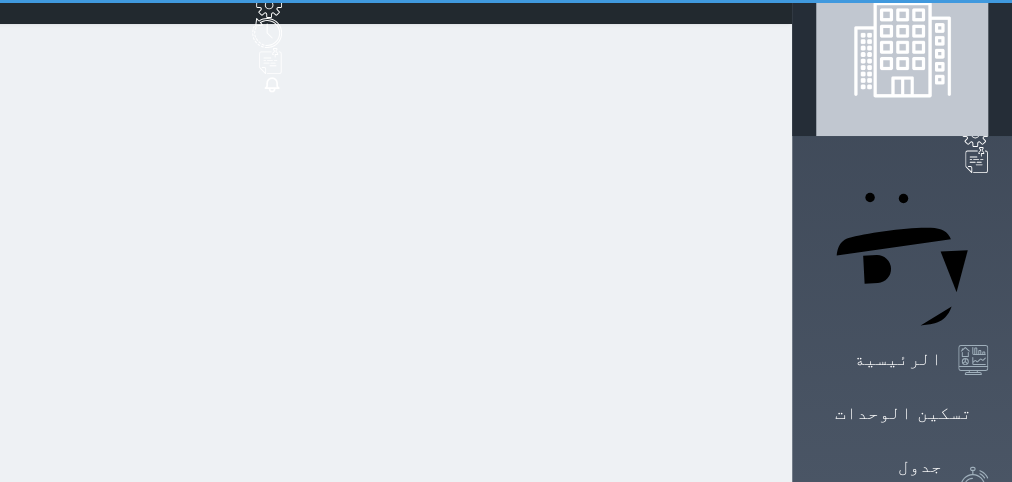 scroll, scrollTop: 0, scrollLeft: 0, axis: both 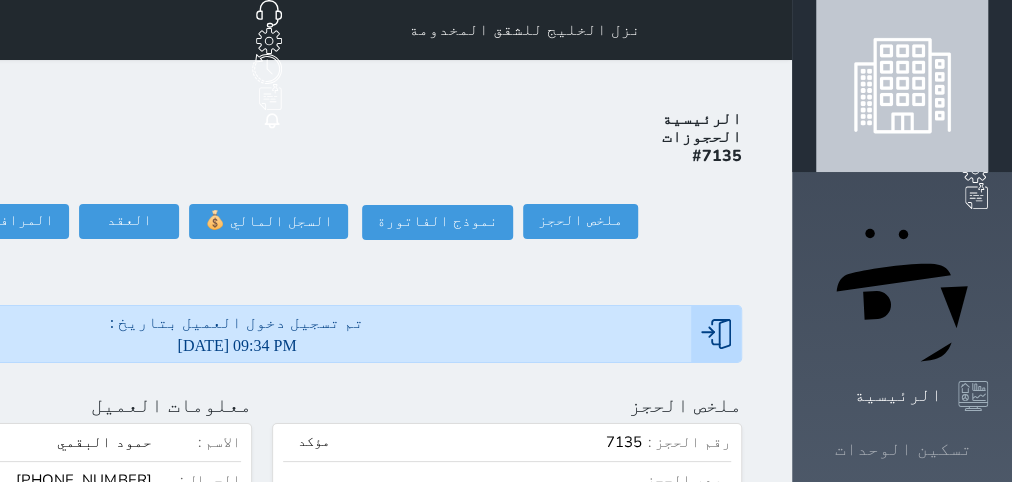 click on "تسكين الوحدات" at bounding box center [903, 449] 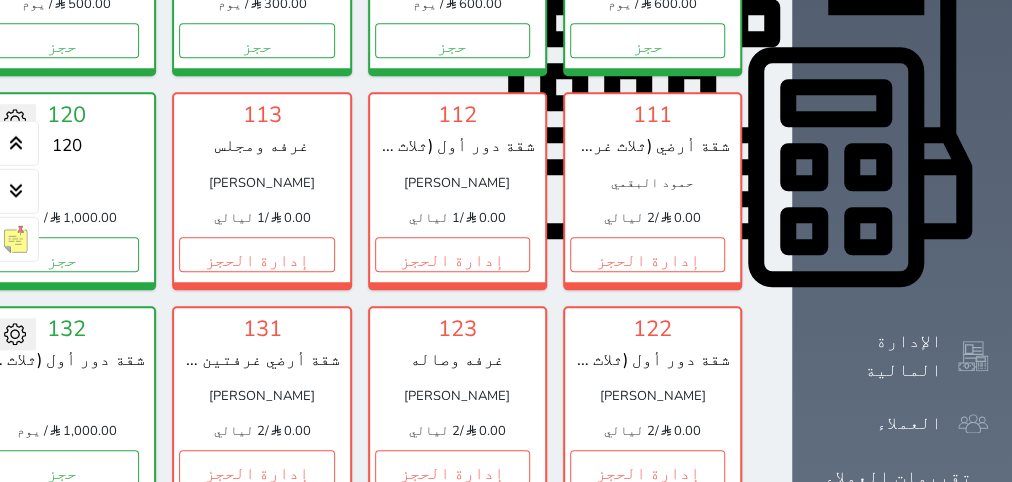 scroll, scrollTop: 708, scrollLeft: 0, axis: vertical 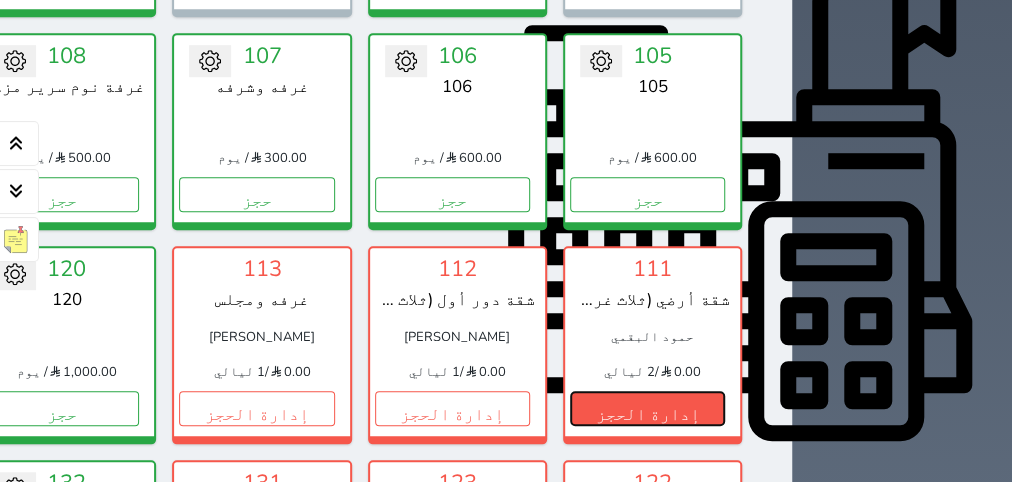 click on "إدارة الحجز" at bounding box center [647, 408] 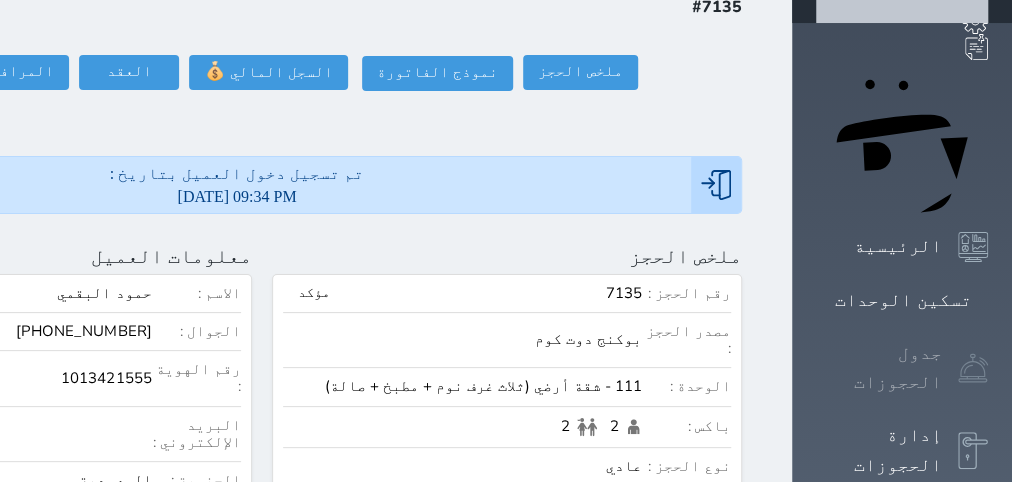 scroll, scrollTop: 0, scrollLeft: 0, axis: both 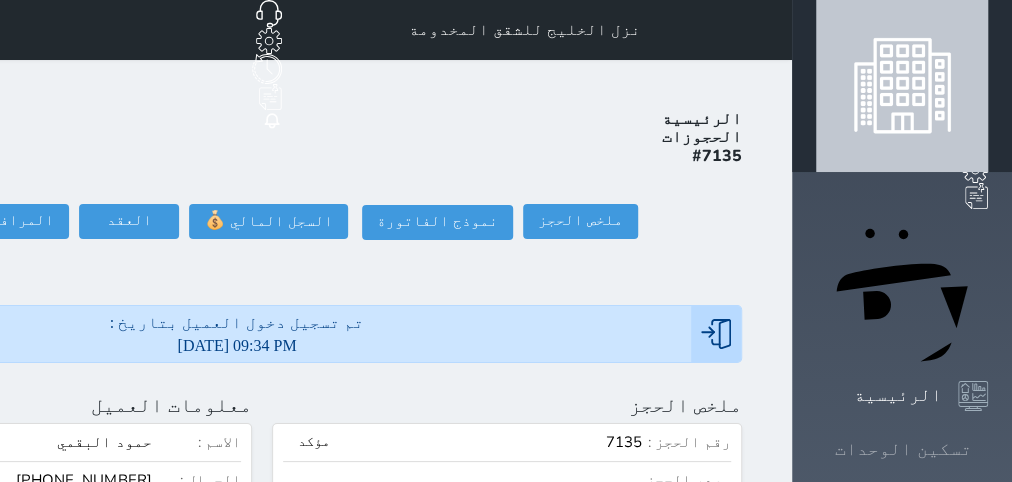 click on "تسكين الوحدات" at bounding box center (903, 449) 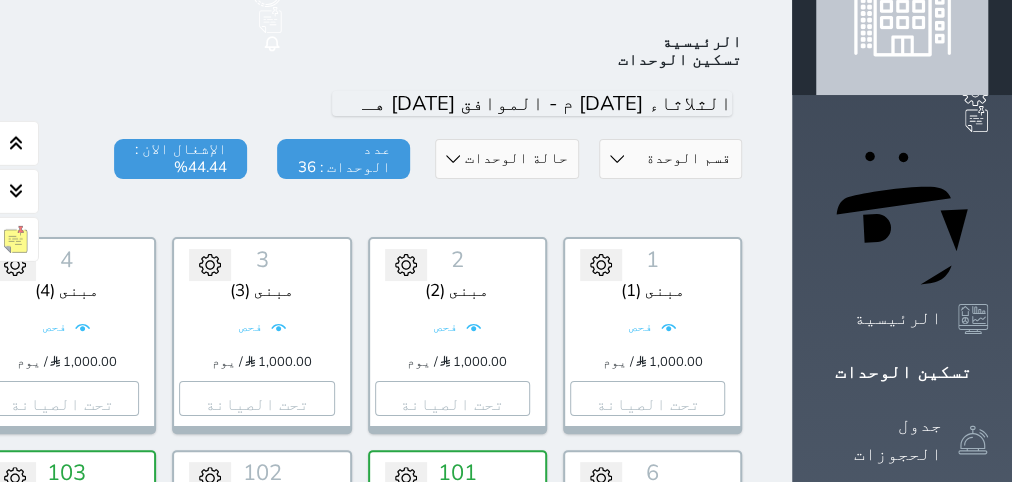 scroll, scrollTop: 78, scrollLeft: 0, axis: vertical 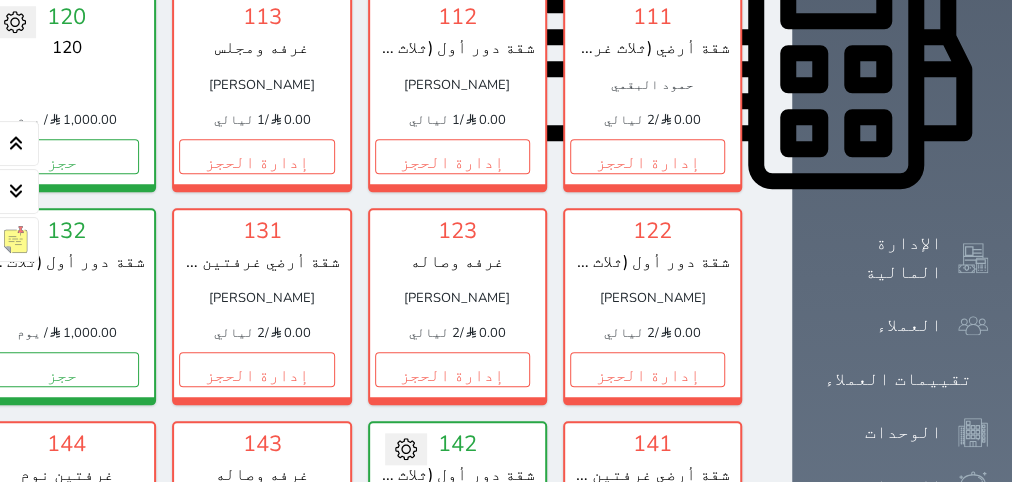 click on "حمود البقمي" at bounding box center (652, 85) 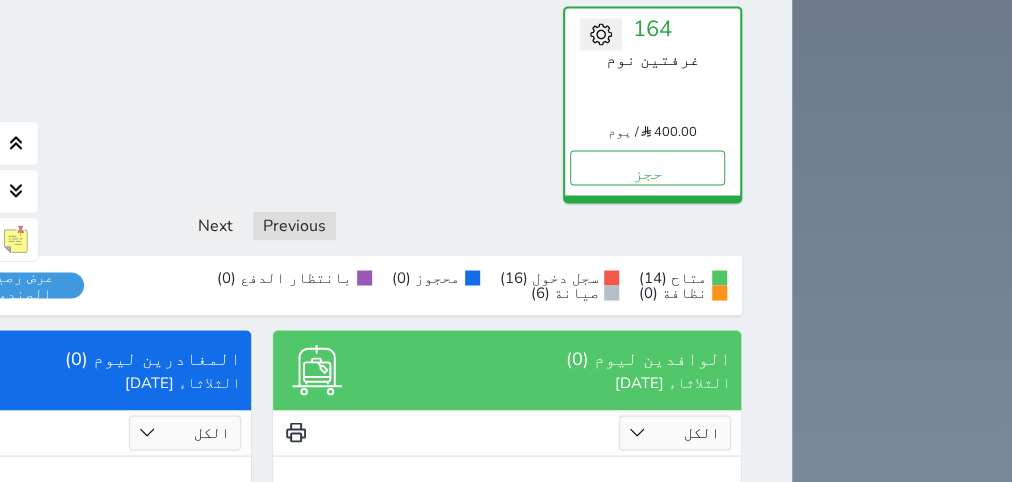 scroll, scrollTop: 2016, scrollLeft: 0, axis: vertical 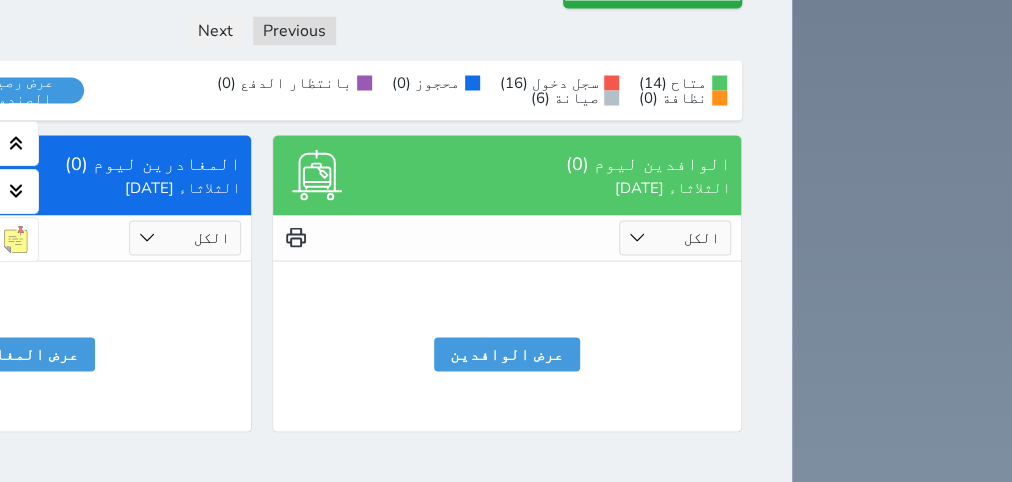 click on "إدارة الحجز" at bounding box center (256, -241) 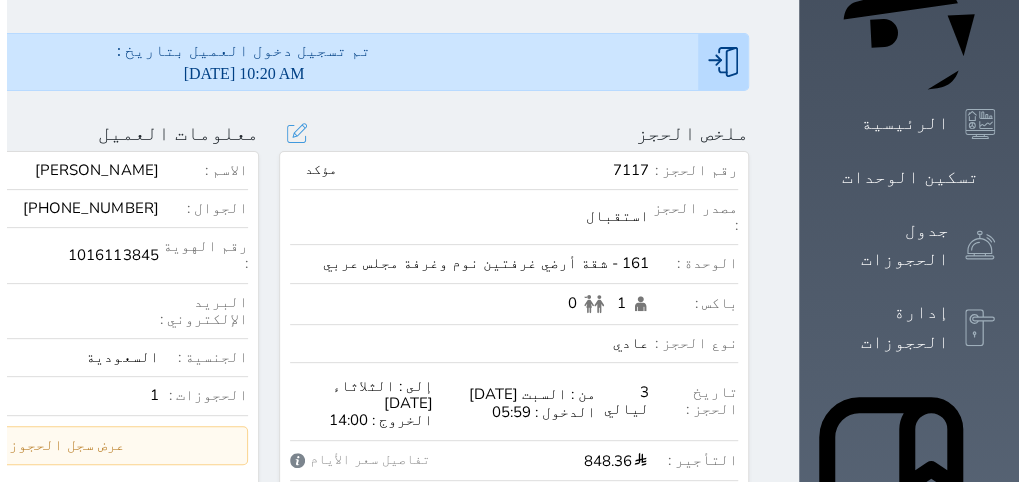 scroll, scrollTop: 252, scrollLeft: 0, axis: vertical 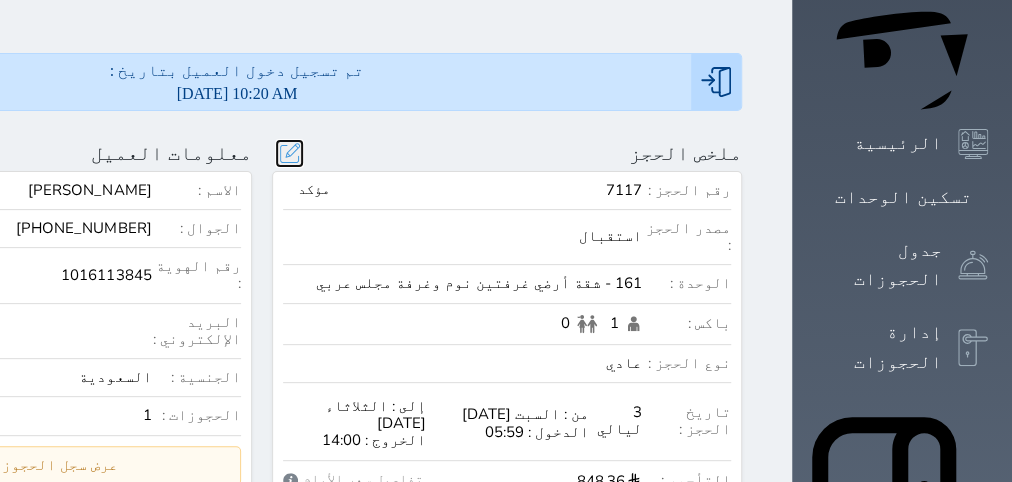 click at bounding box center [289, 153] 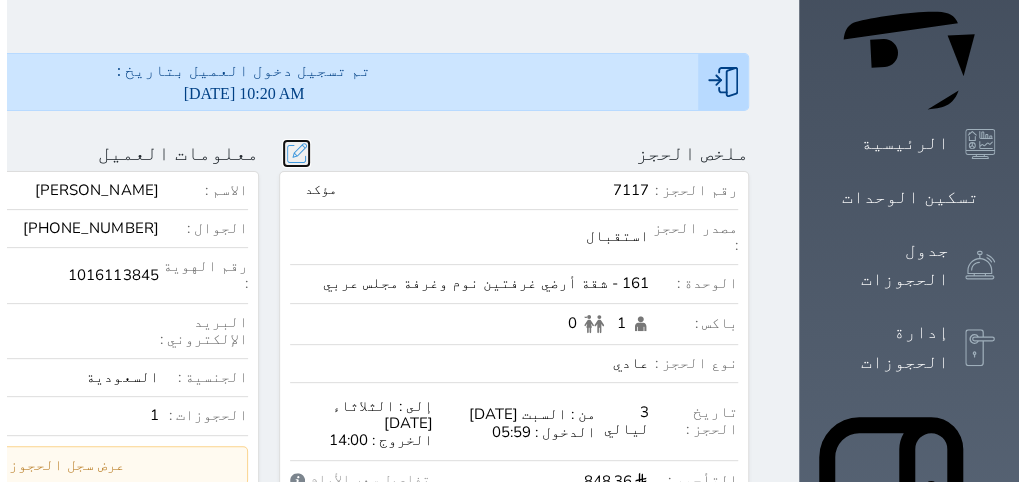 scroll, scrollTop: 44, scrollLeft: 0, axis: vertical 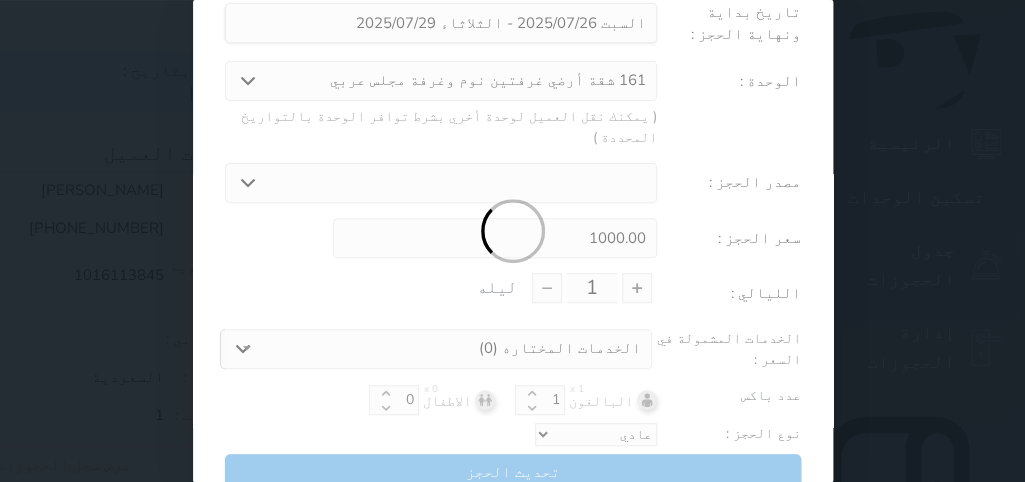 type on "3" 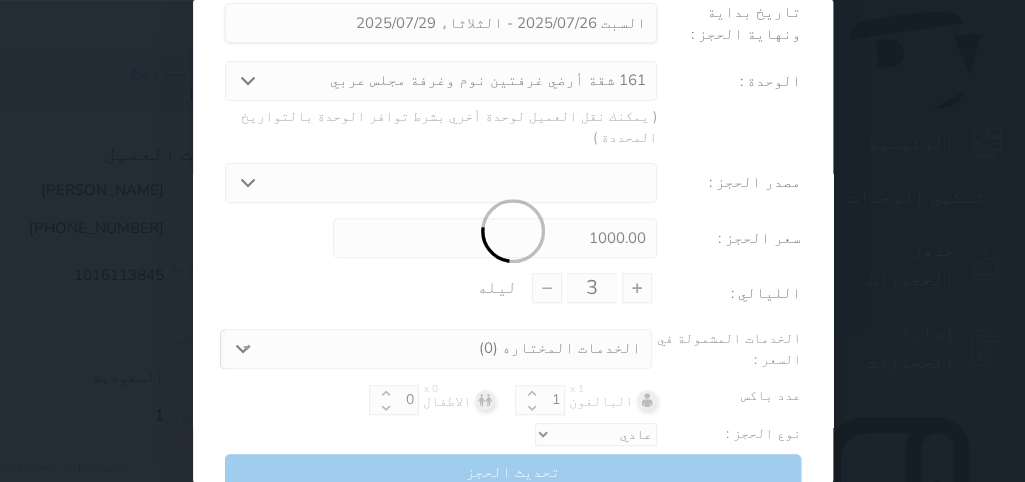 select on "3597" 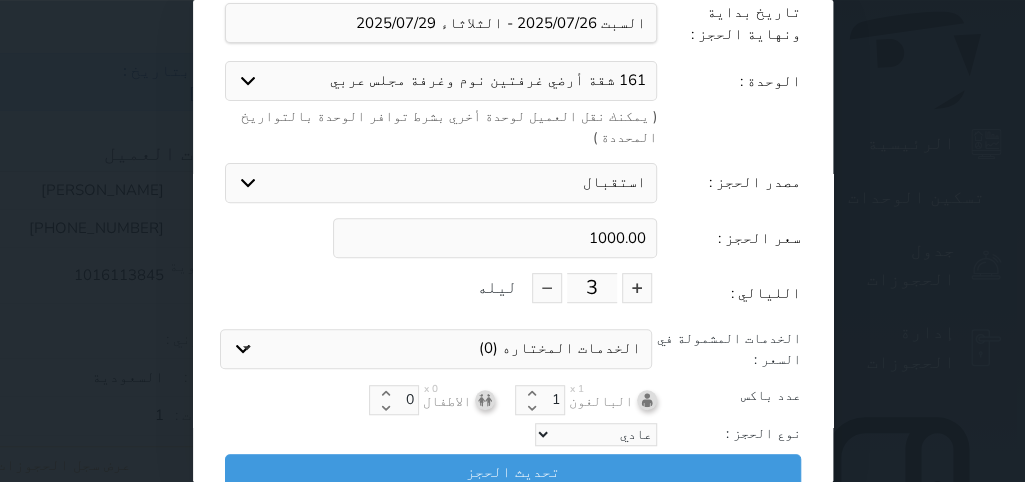 drag, startPoint x: 607, startPoint y: 223, endPoint x: 725, endPoint y: 225, distance: 118.016945 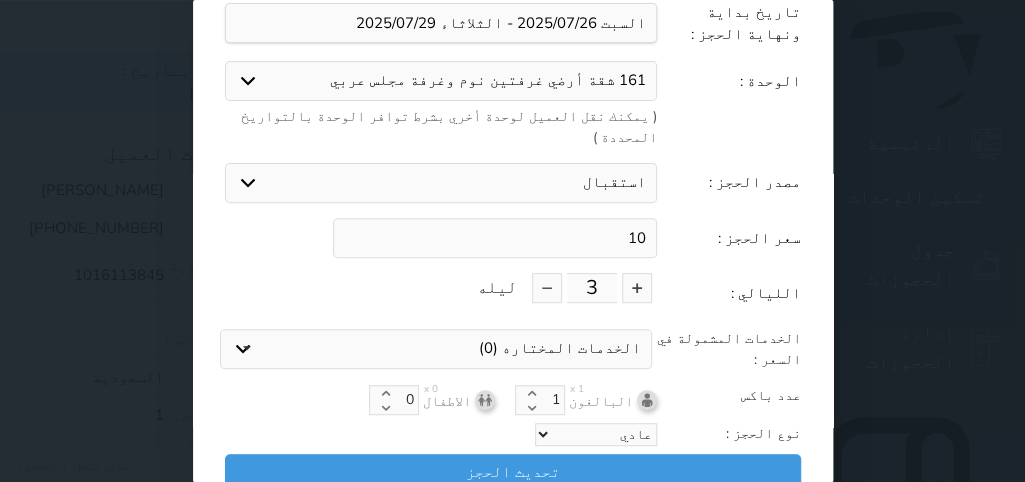 type on "1" 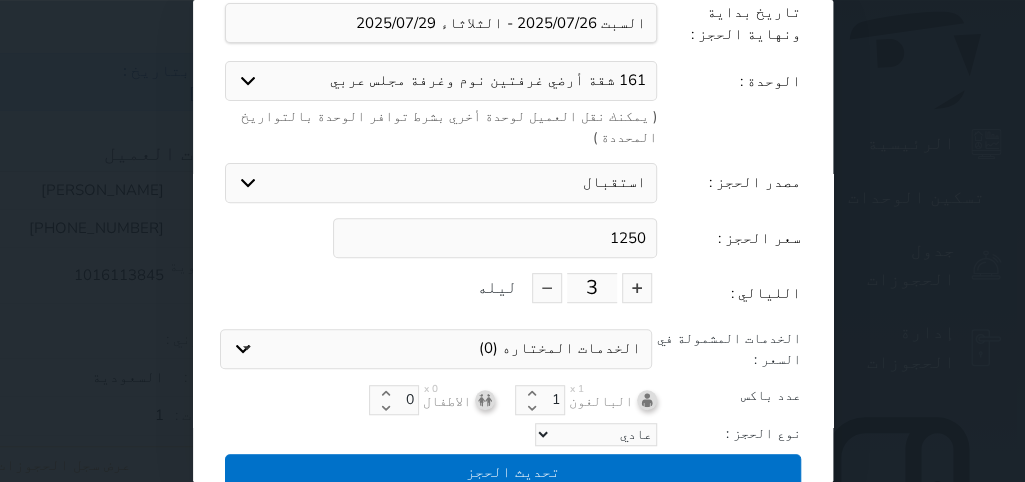 type on "1250" 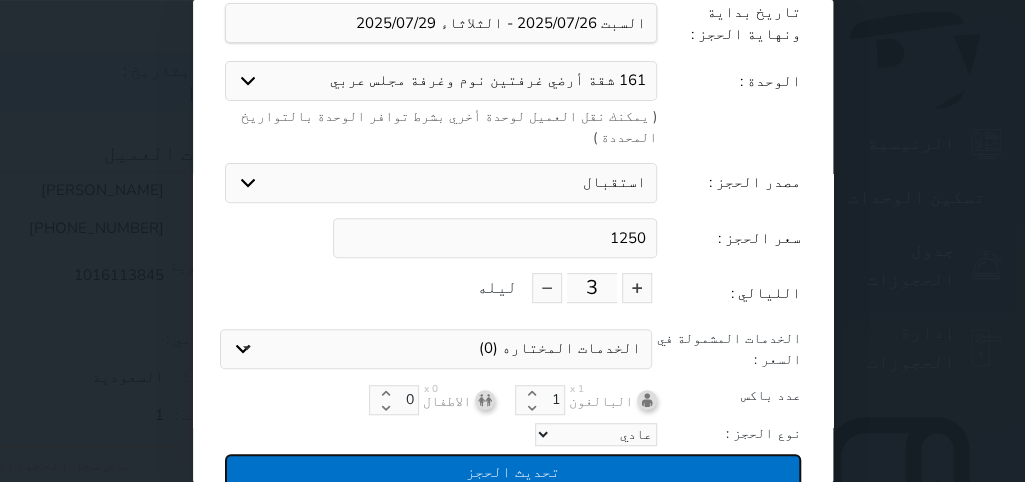 click on "تحديث الحجز" at bounding box center (513, 471) 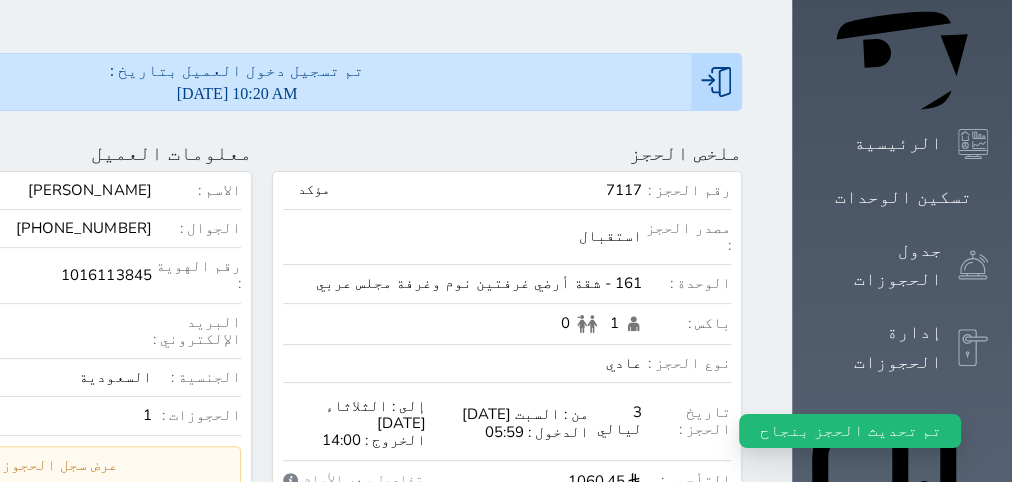 scroll, scrollTop: 0, scrollLeft: 0, axis: both 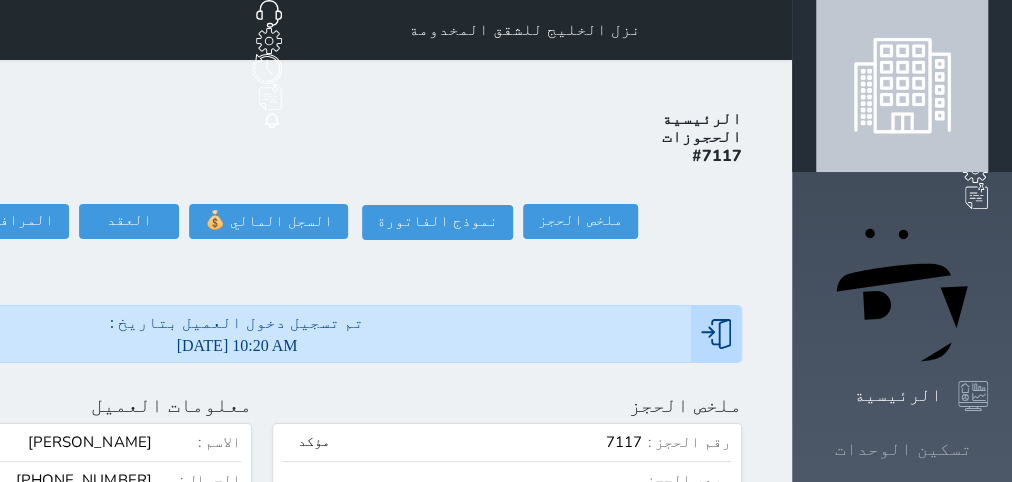 click on "تسكين الوحدات" at bounding box center [903, 449] 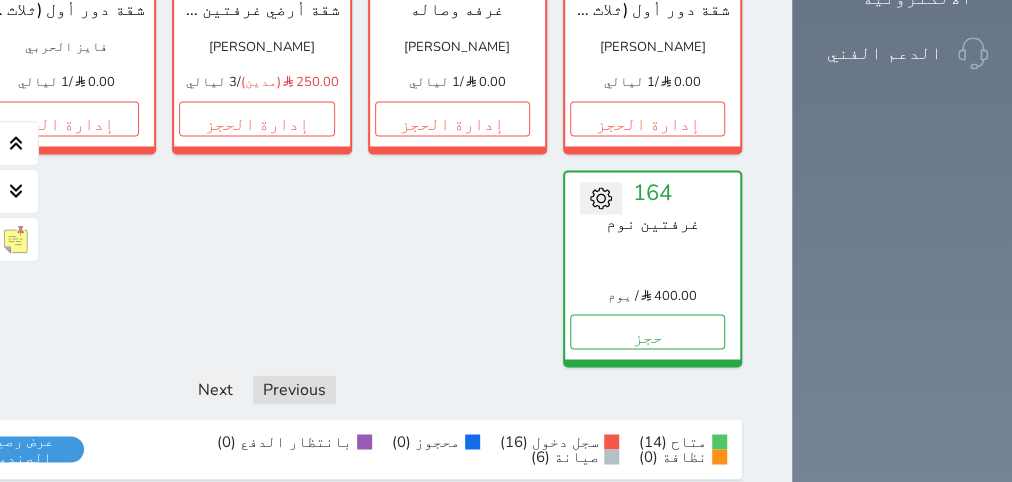 scroll, scrollTop: 1764, scrollLeft: 0, axis: vertical 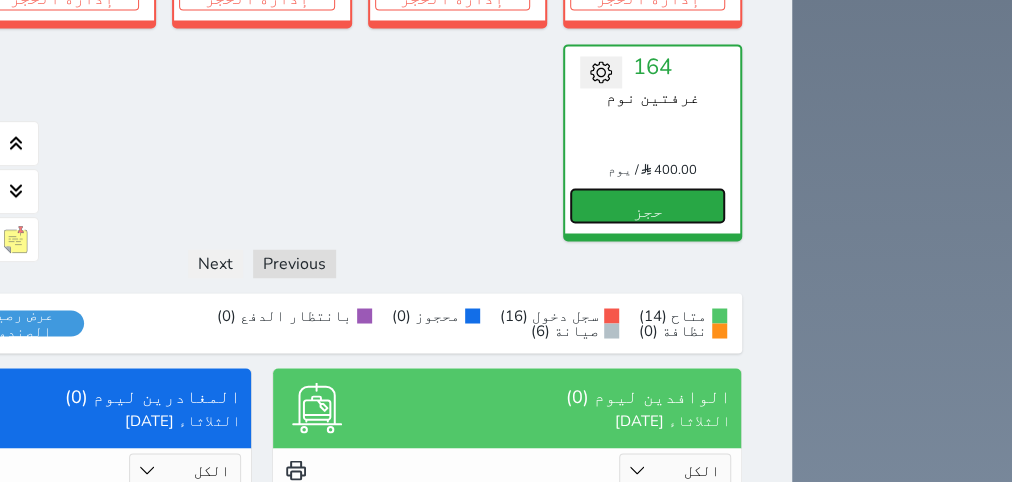 click on "حجز" at bounding box center [647, 205] 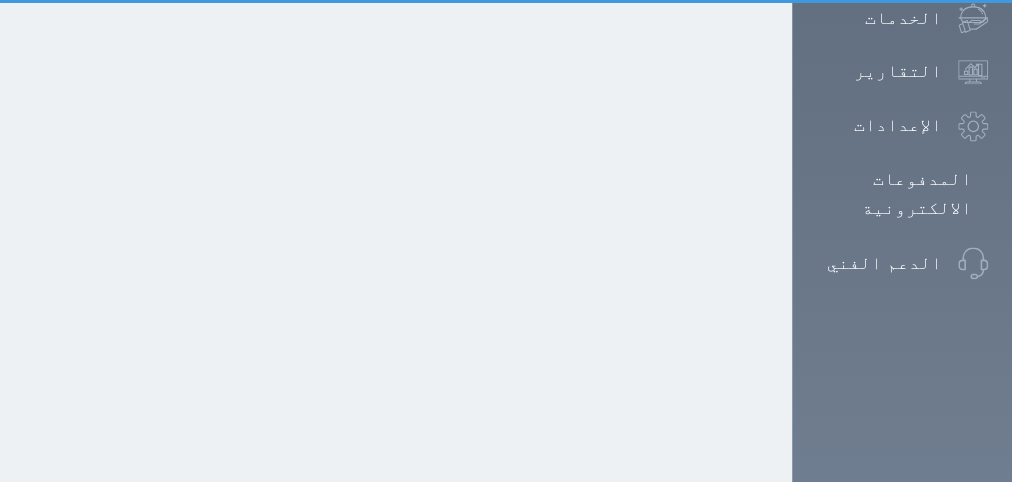 select on "1" 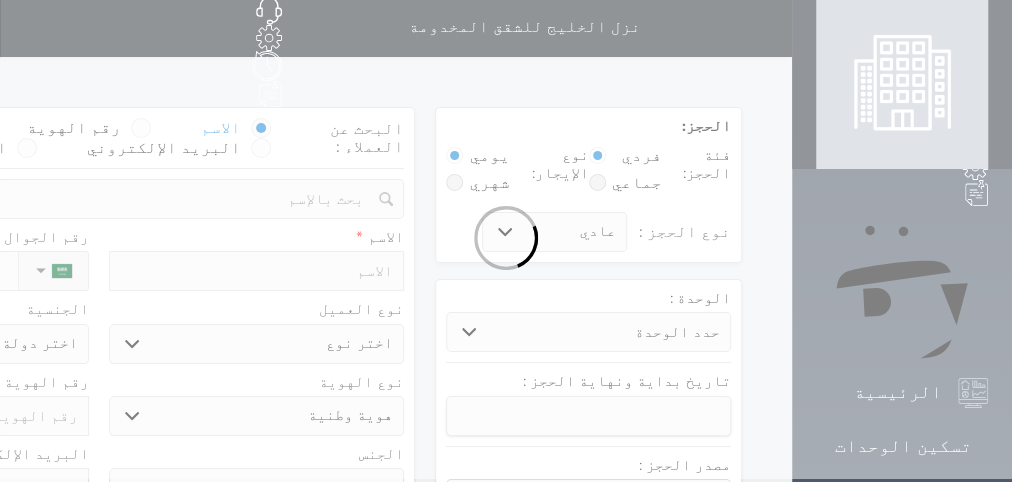scroll, scrollTop: 0, scrollLeft: 0, axis: both 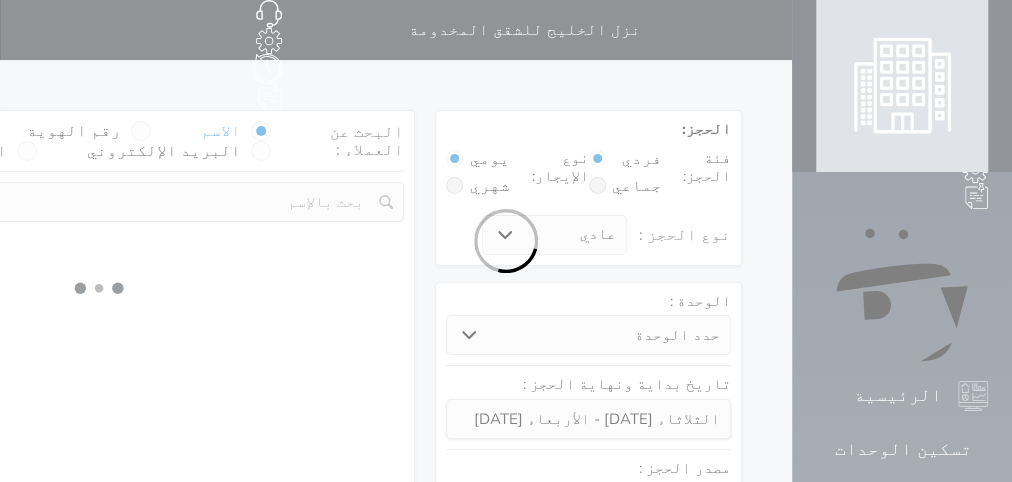 select 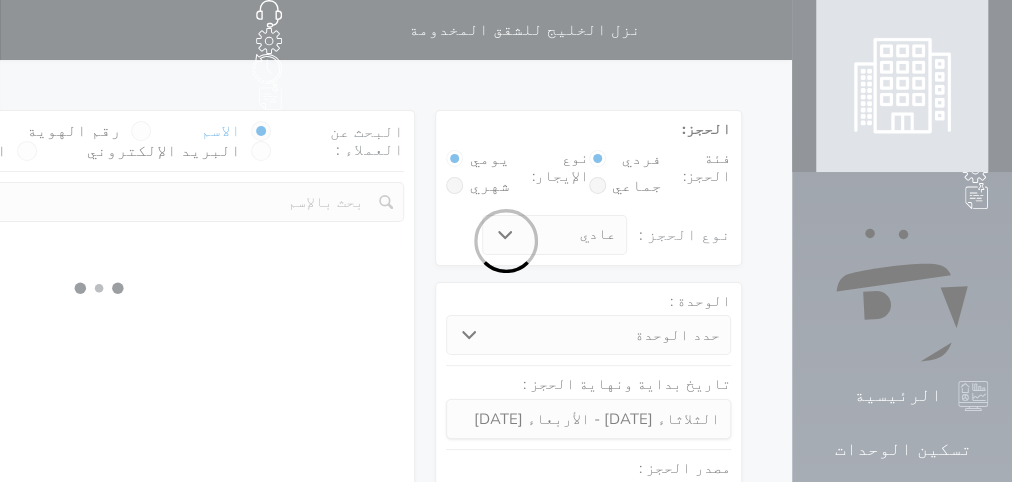 select on "1" 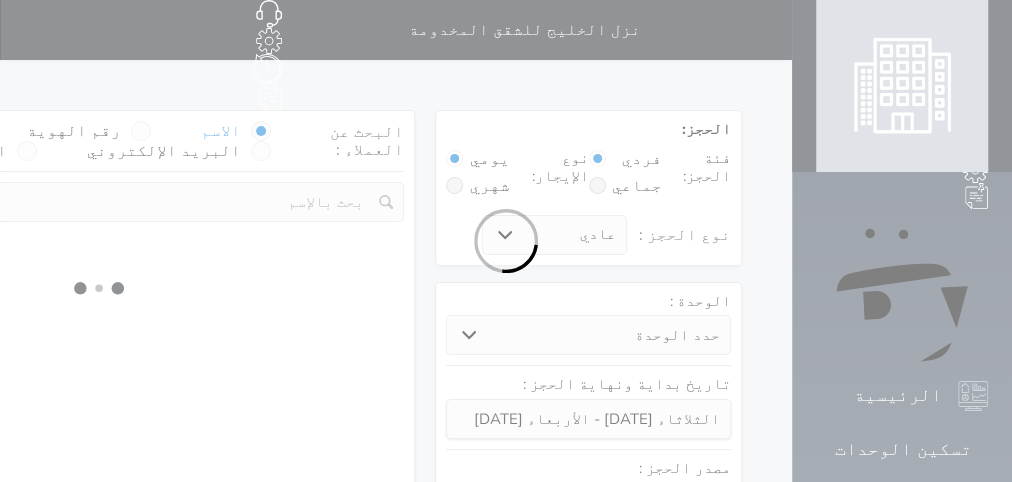 select on "113" 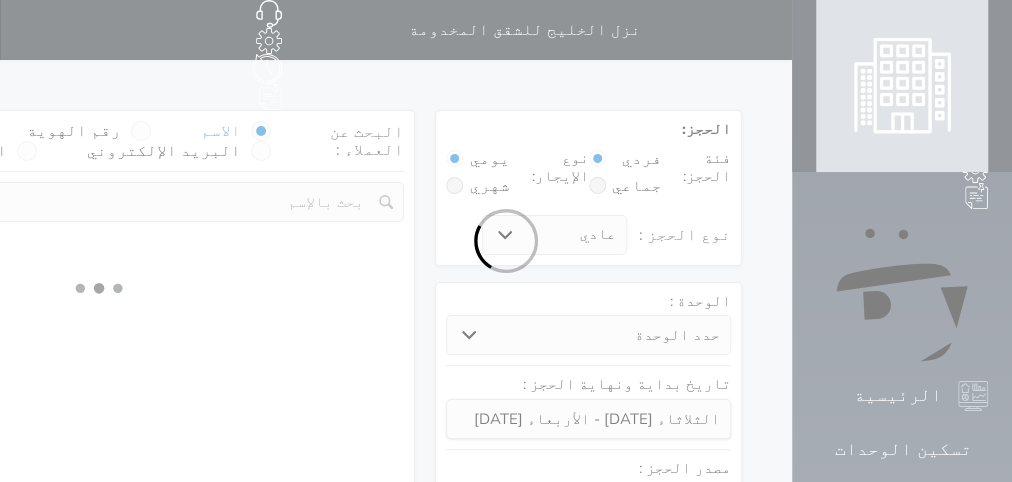 select on "1" 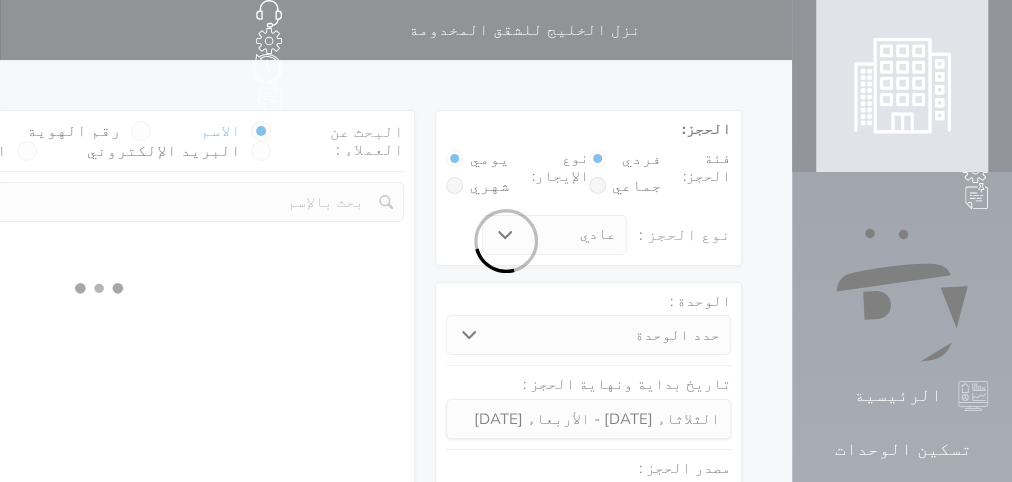 select 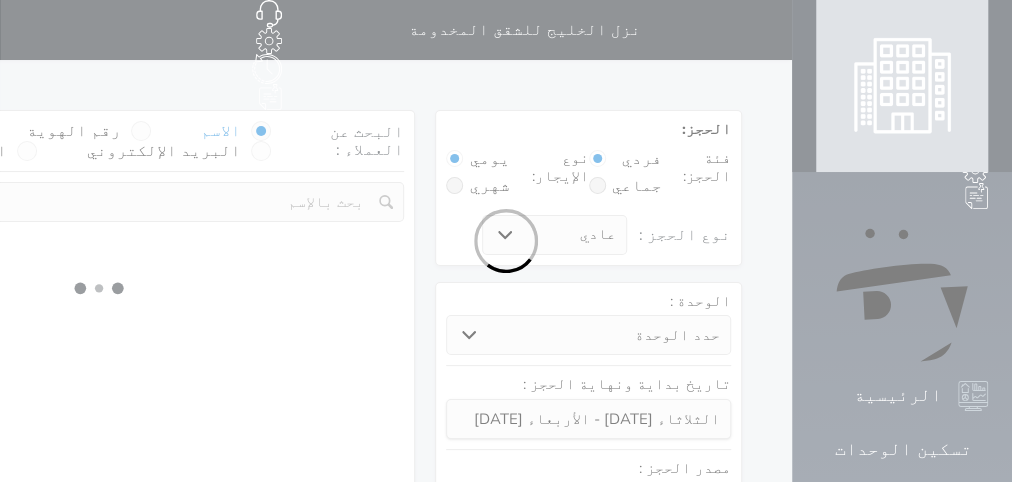select on "7" 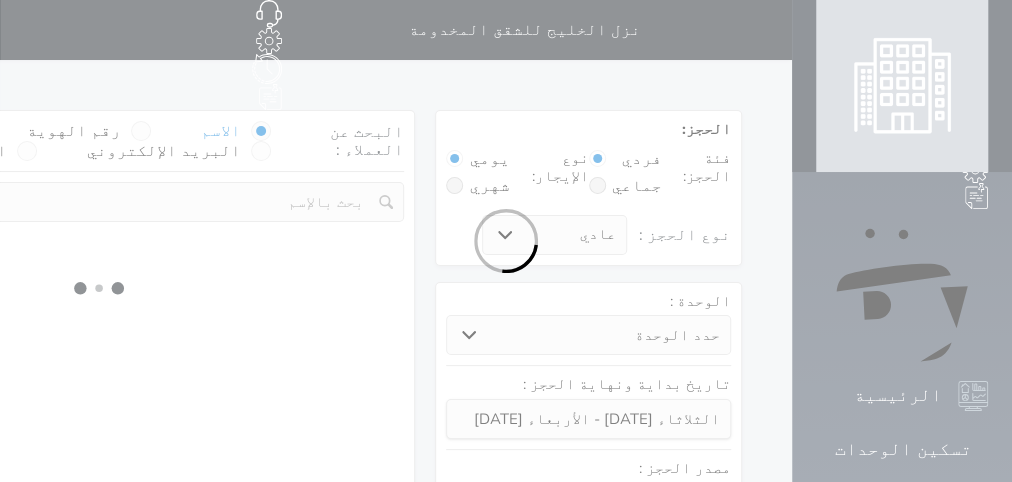 select 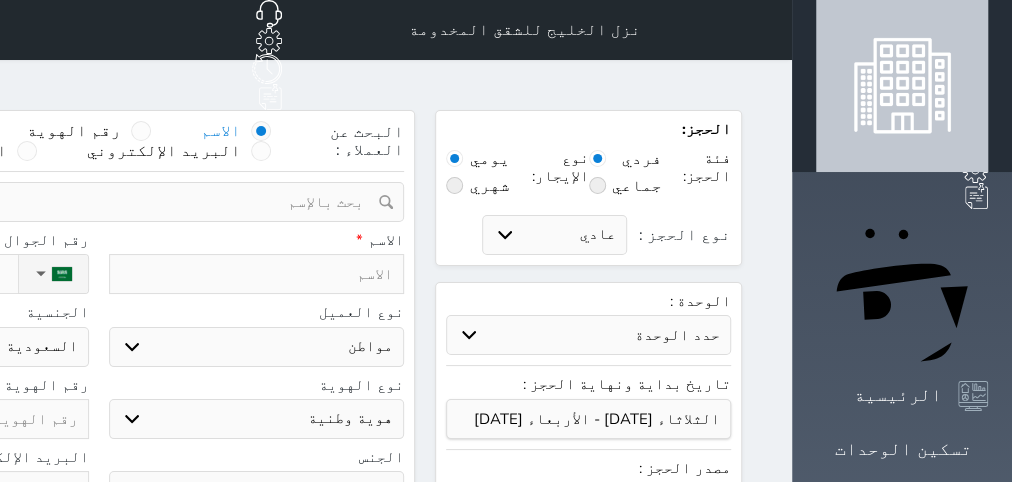 select 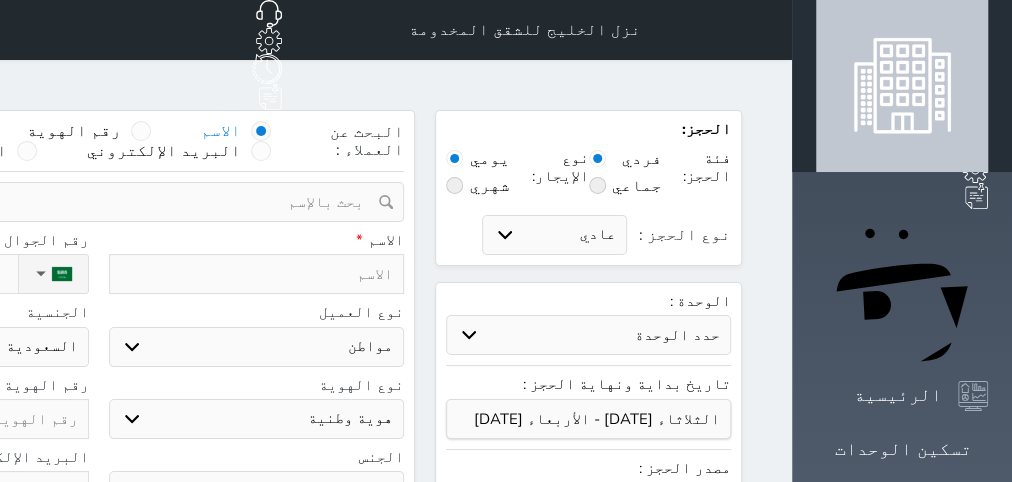 select 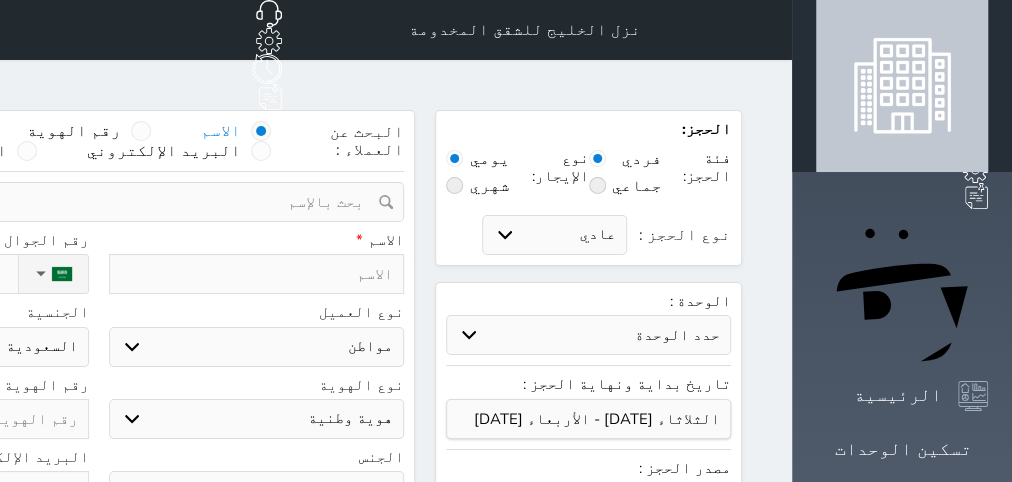 select 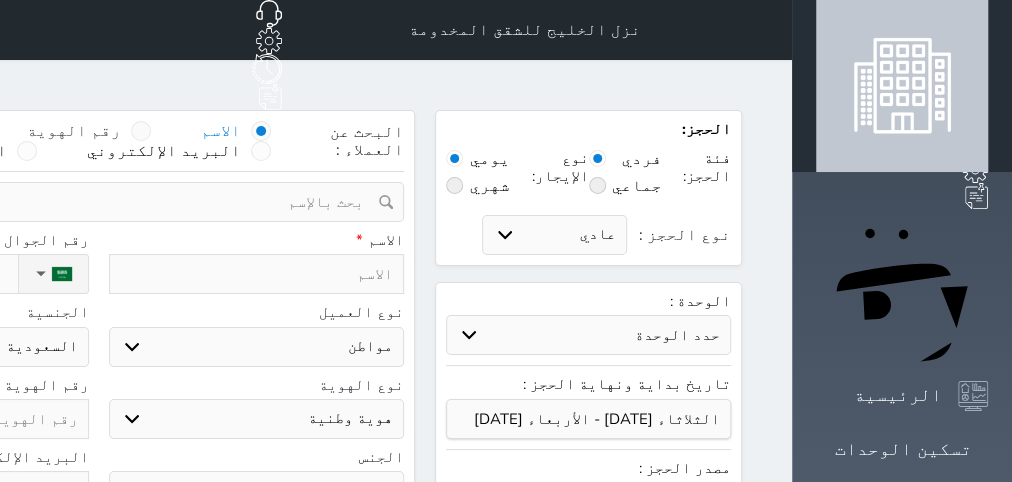 click on "رقم الهوية" at bounding box center [74, 131] 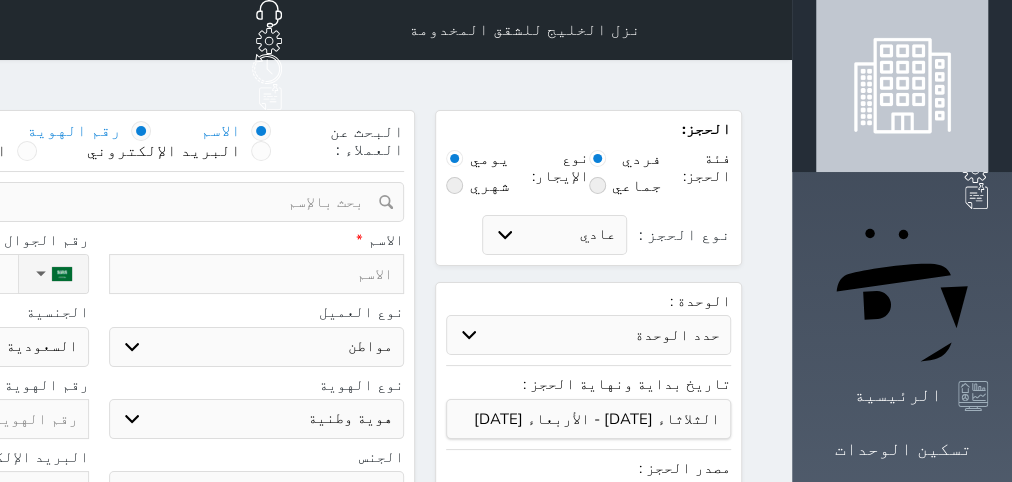 select 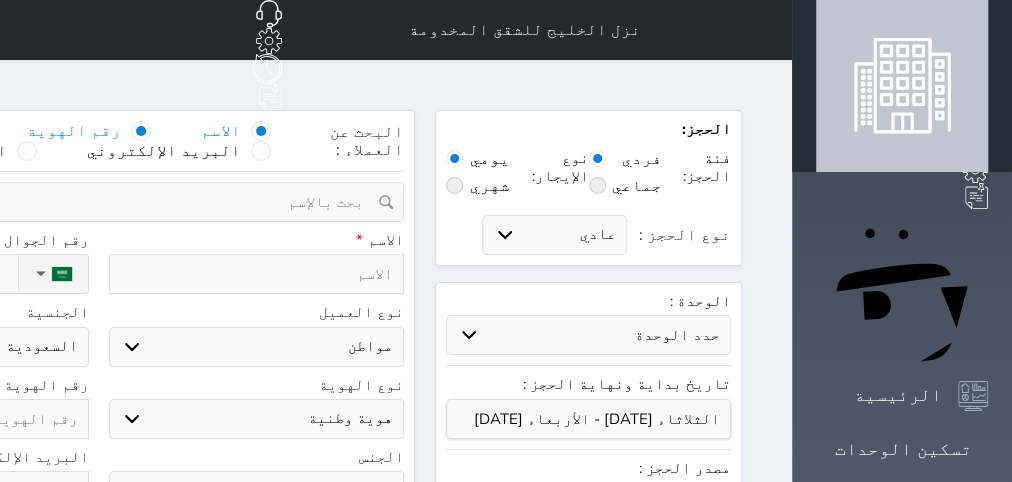 select 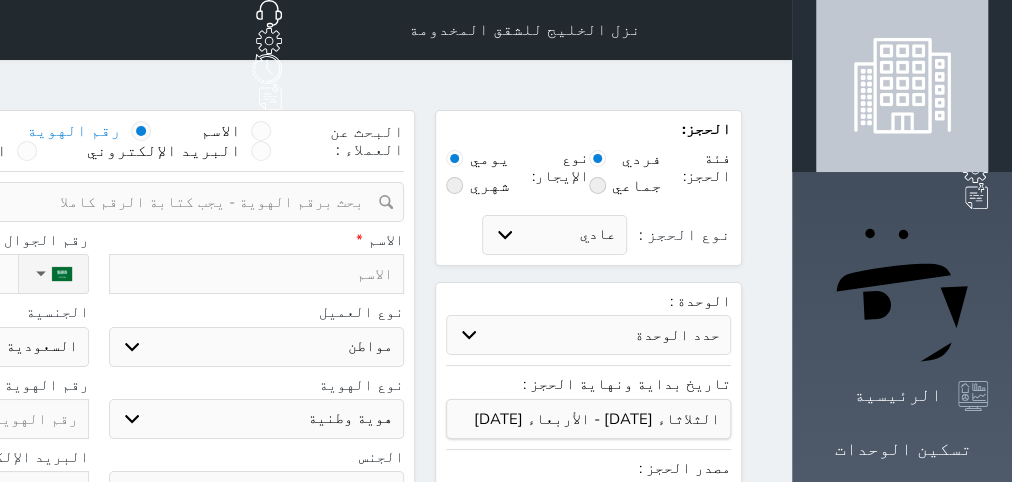 click at bounding box center (91, 202) 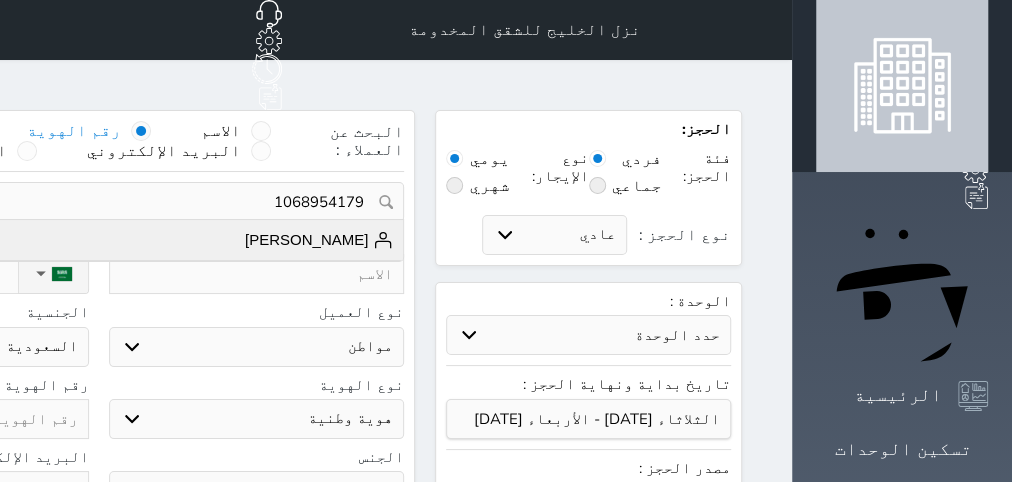click on "يحيه محمد" at bounding box center [319, 240] 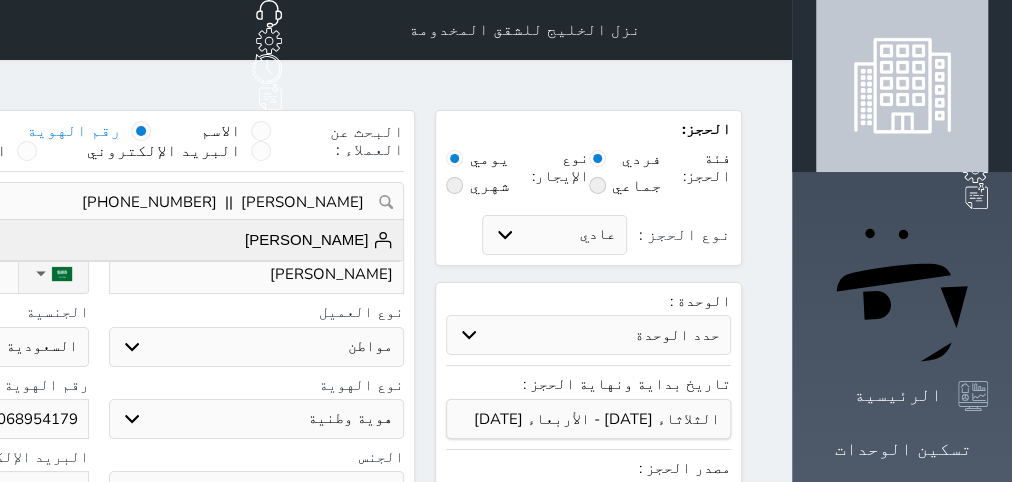 type on "2023/05/09" 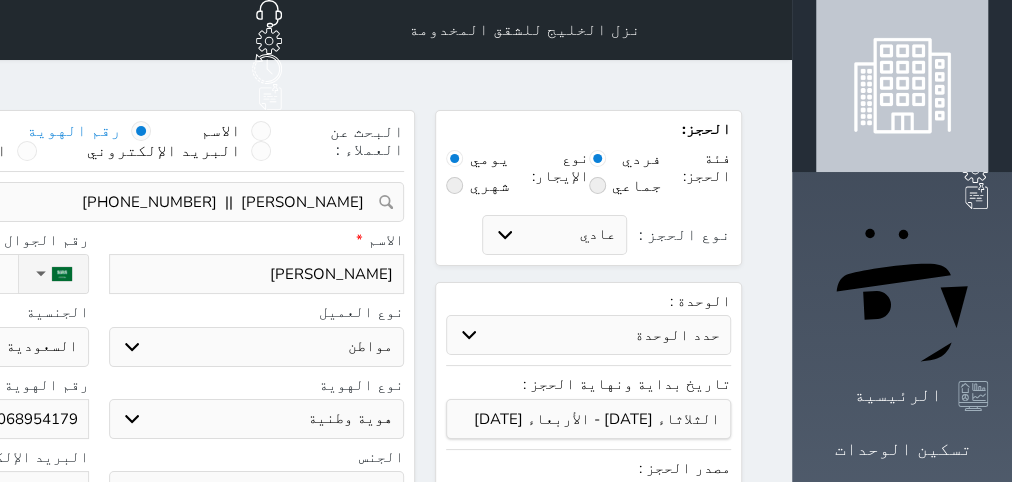click on "يحيه محمد  ||  +966538844155" at bounding box center [98, 202] 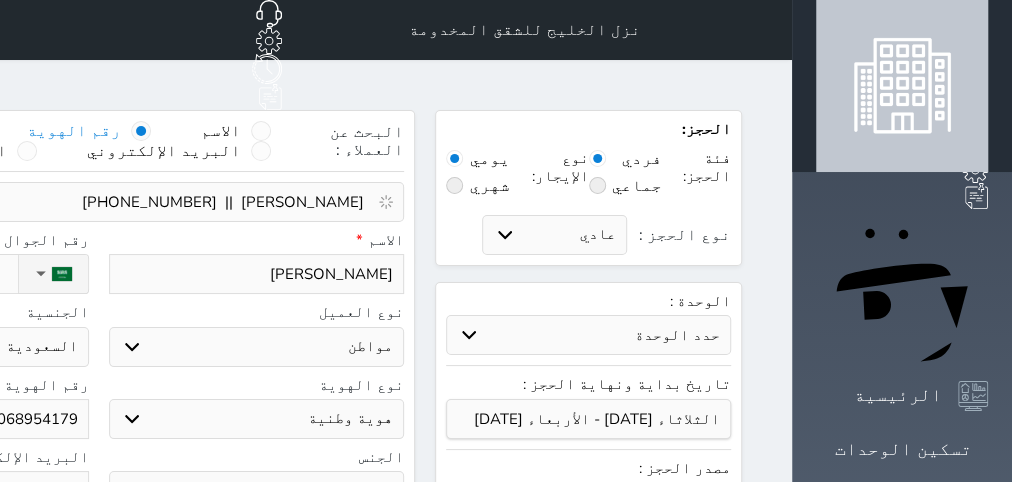 click on "يحيه محمد" at bounding box center [257, 274] 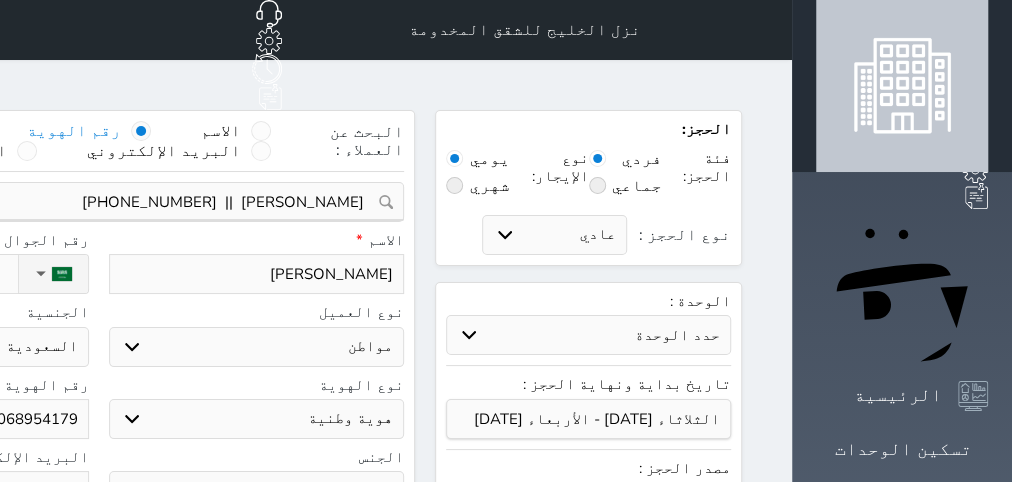 drag, startPoint x: 544, startPoint y: 238, endPoint x: 556, endPoint y: 238, distance: 12 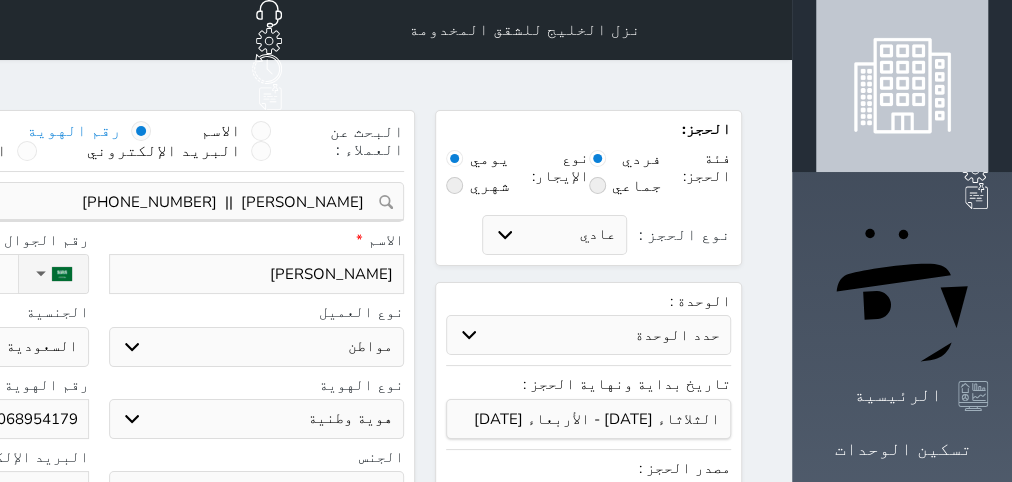 click on "يحيه محمد" at bounding box center (257, 274) 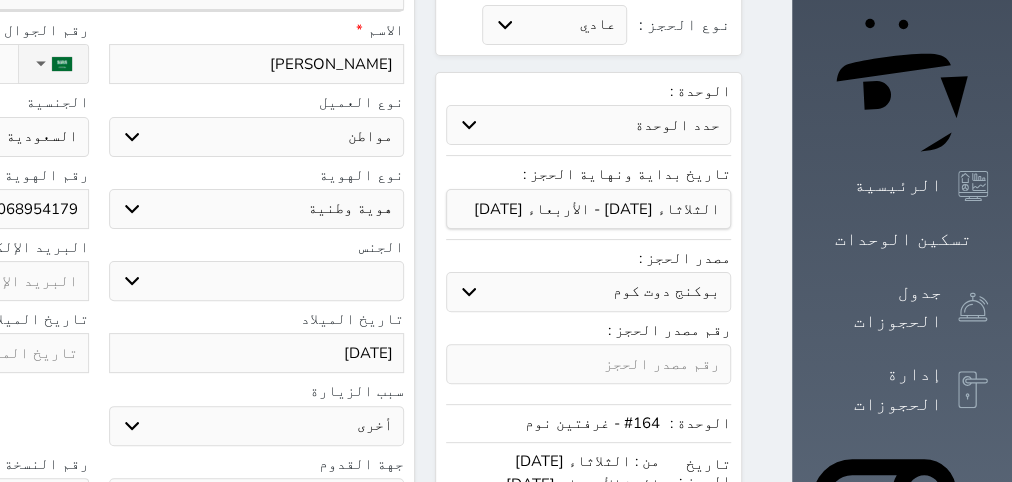 scroll, scrollTop: 252, scrollLeft: 0, axis: vertical 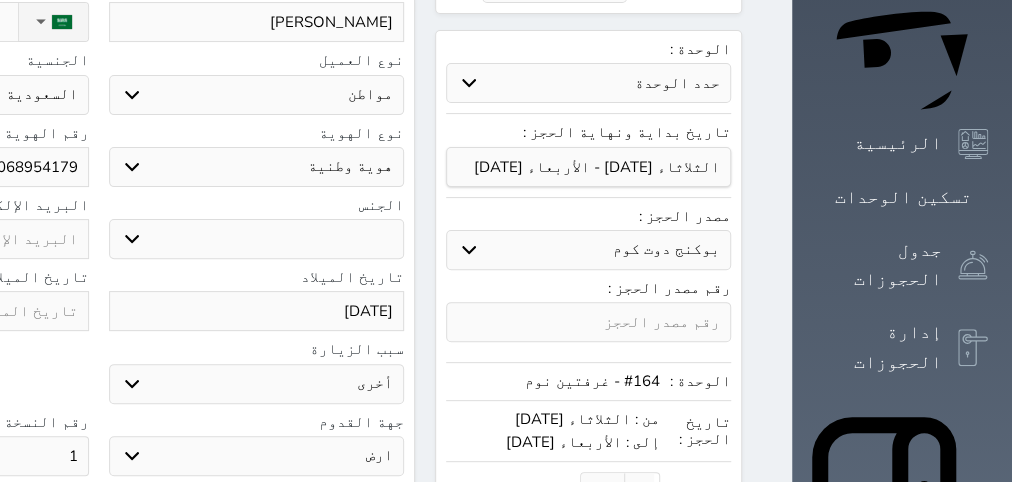 type on "يحي محمد" 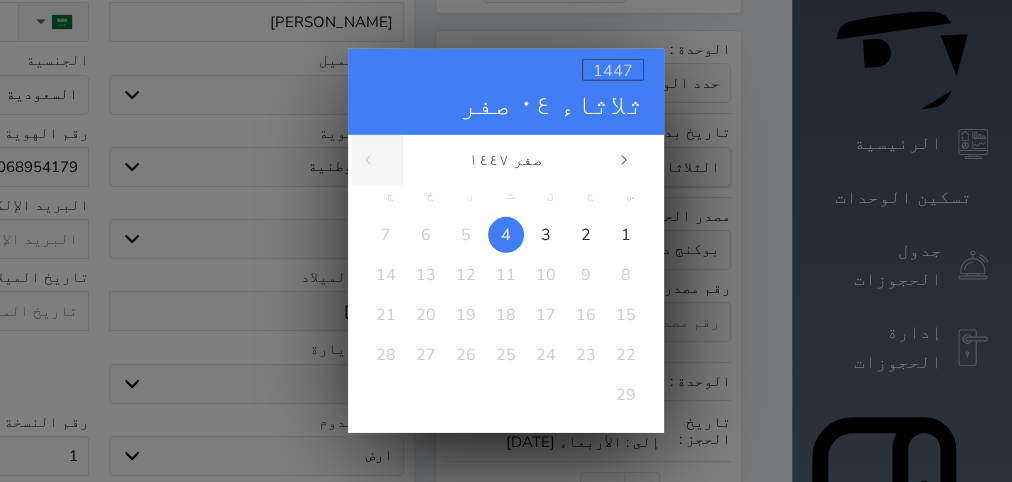 click on "1447" at bounding box center (613, 71) 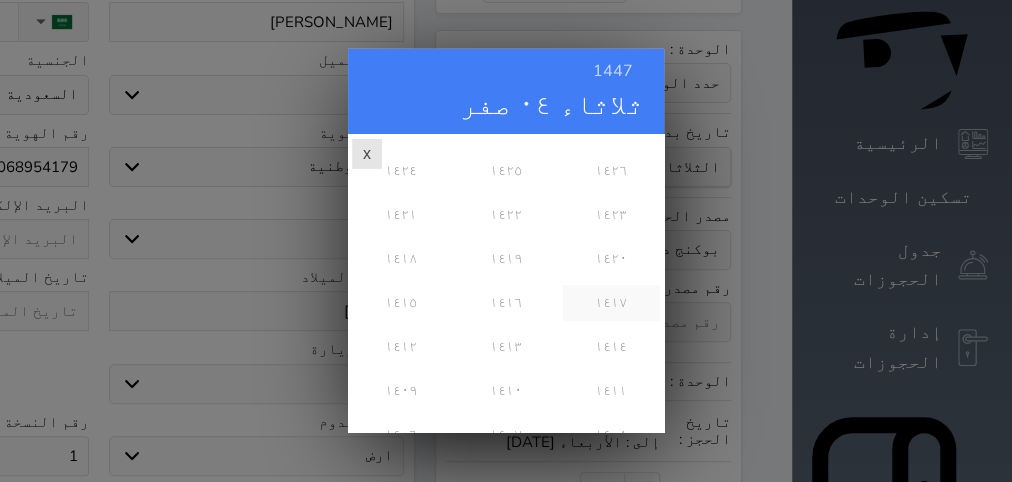 scroll, scrollTop: 486, scrollLeft: 0, axis: vertical 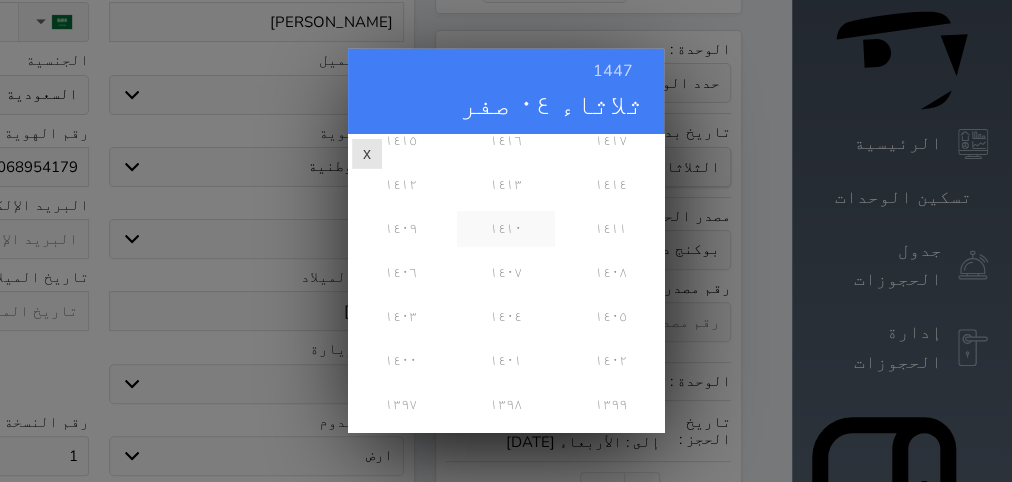 click on "١٤١٠" at bounding box center [505, 229] 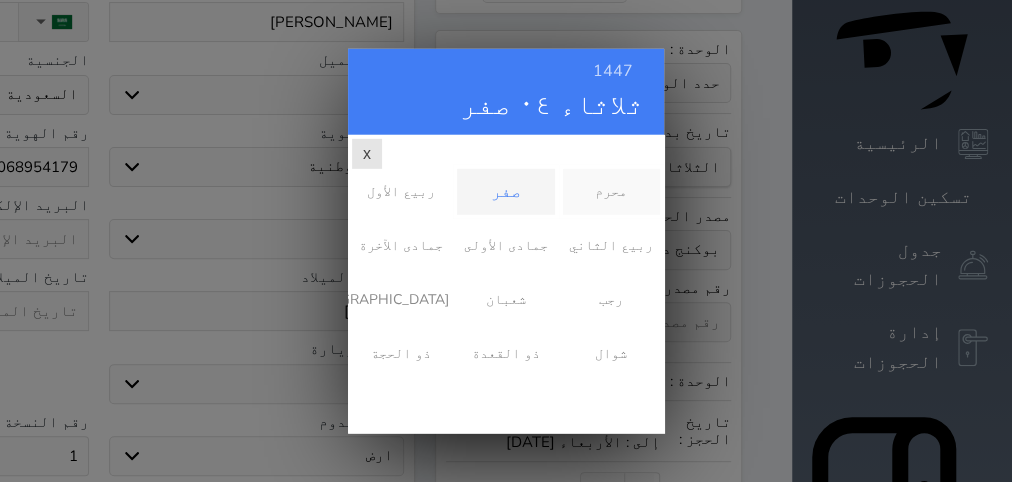 click on "محرم" at bounding box center [611, 192] 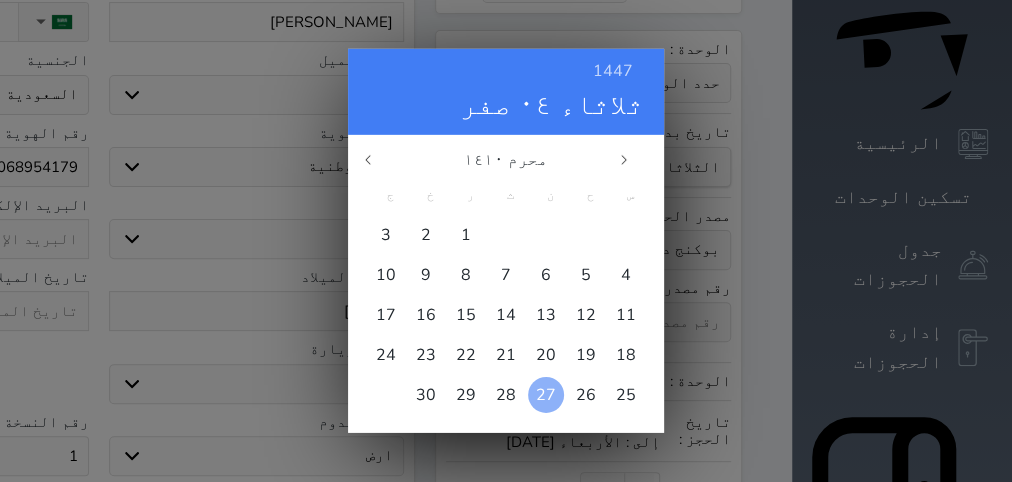 click on "27" at bounding box center [546, 395] 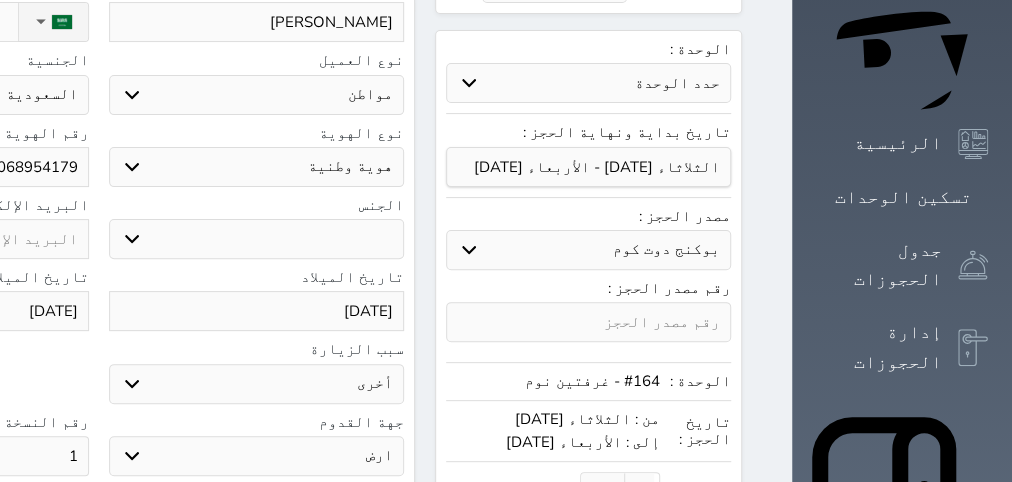 drag, startPoint x: 274, startPoint y: 425, endPoint x: 305, endPoint y: 425, distance: 31 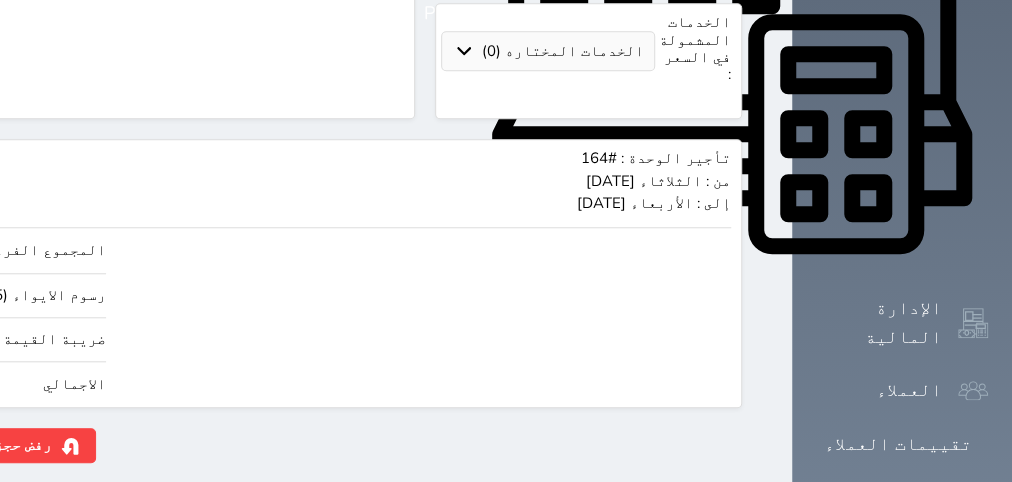 scroll, scrollTop: 900, scrollLeft: 0, axis: vertical 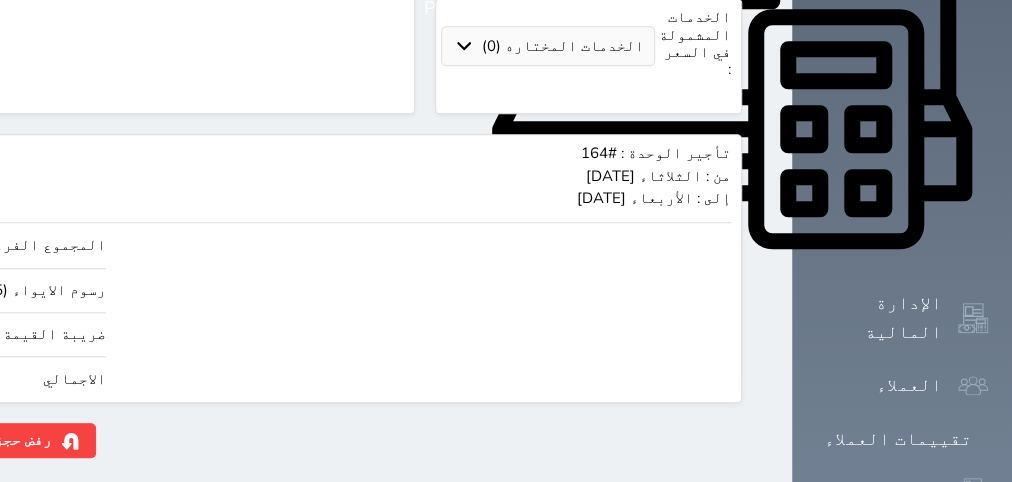 type on "3" 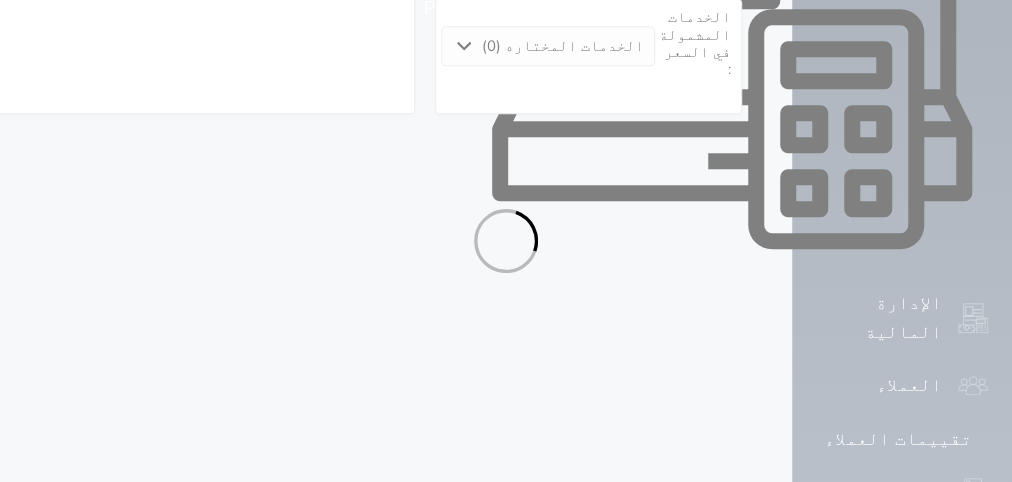 select on "1" 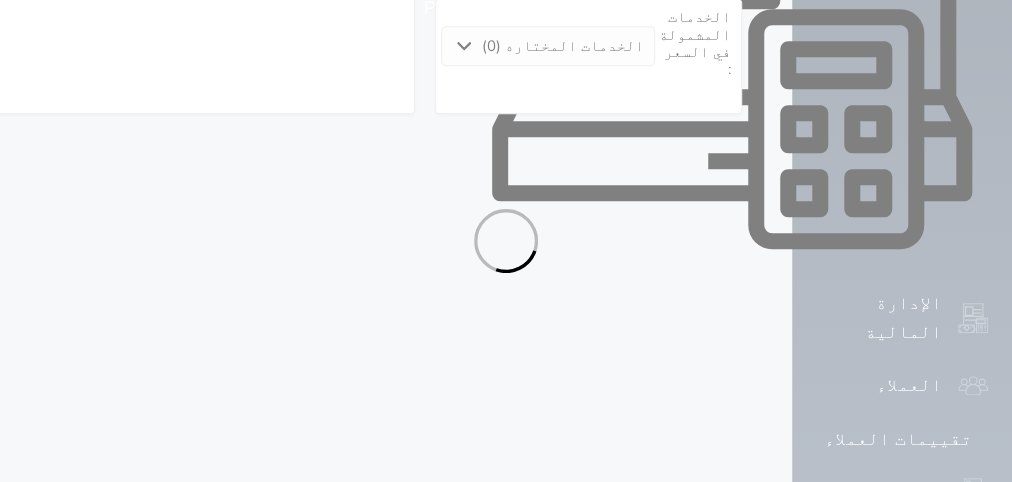 select on "113" 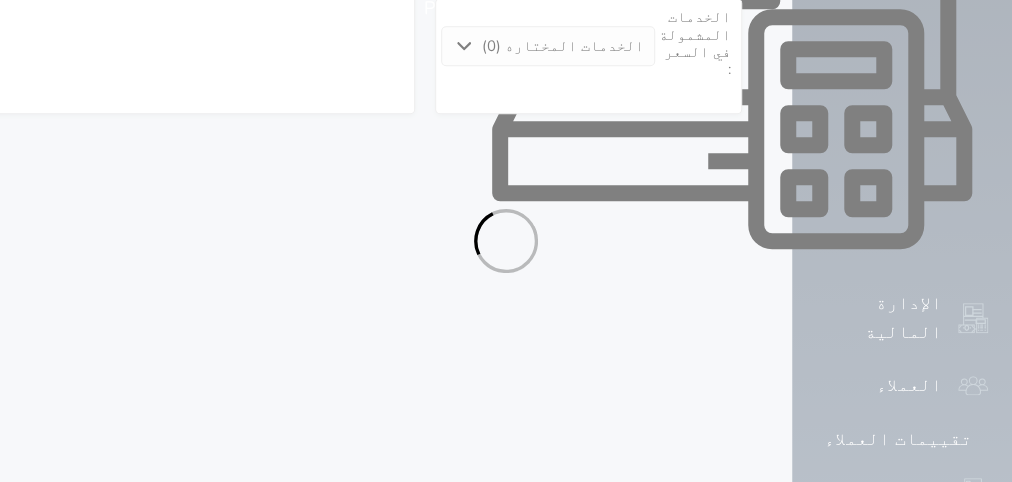 select on "1" 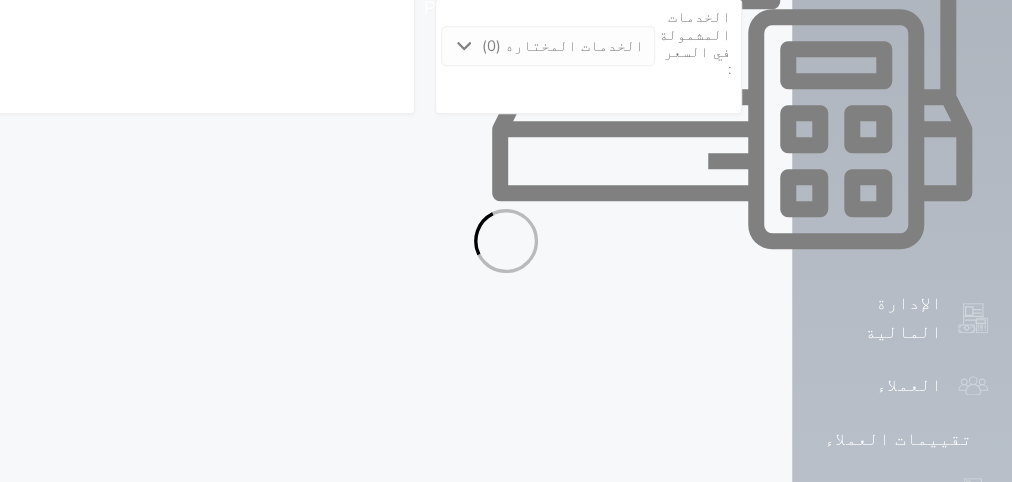 select on "7" 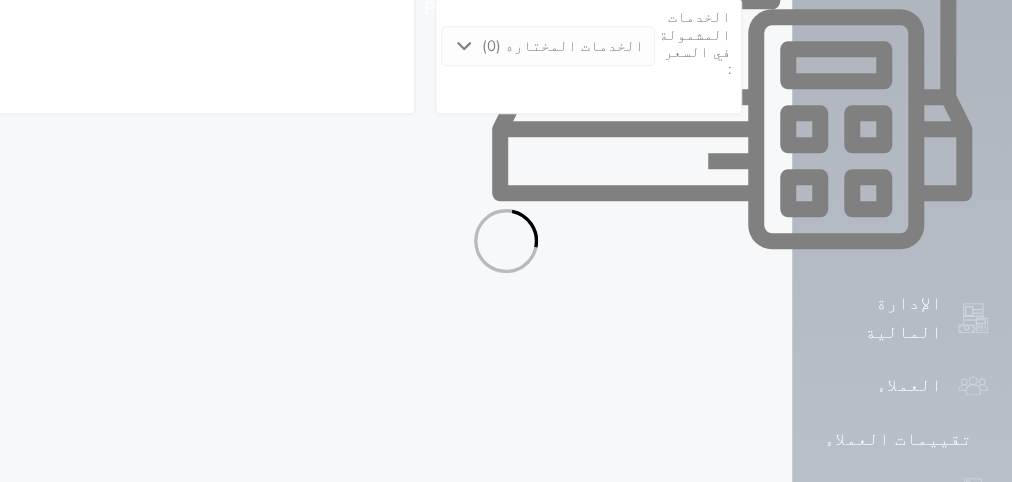 select on "9" 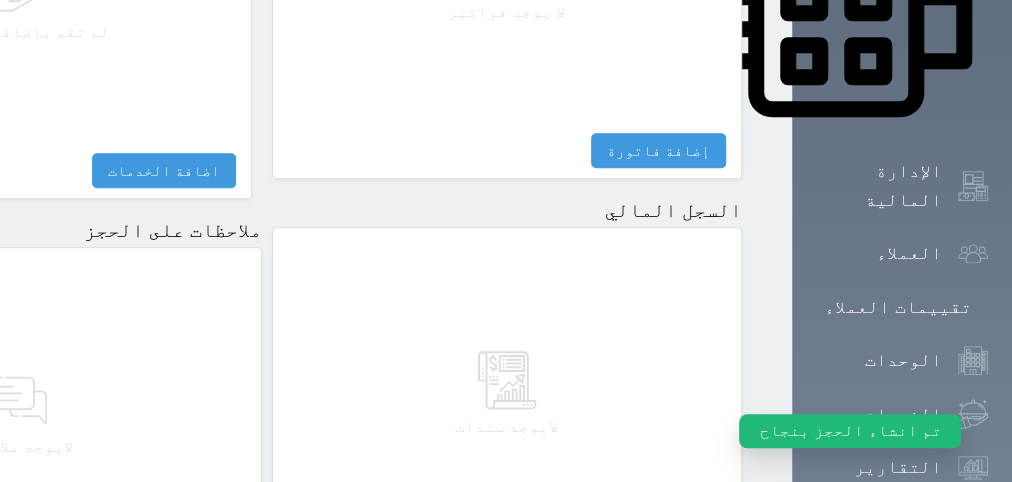 scroll, scrollTop: 1218, scrollLeft: 0, axis: vertical 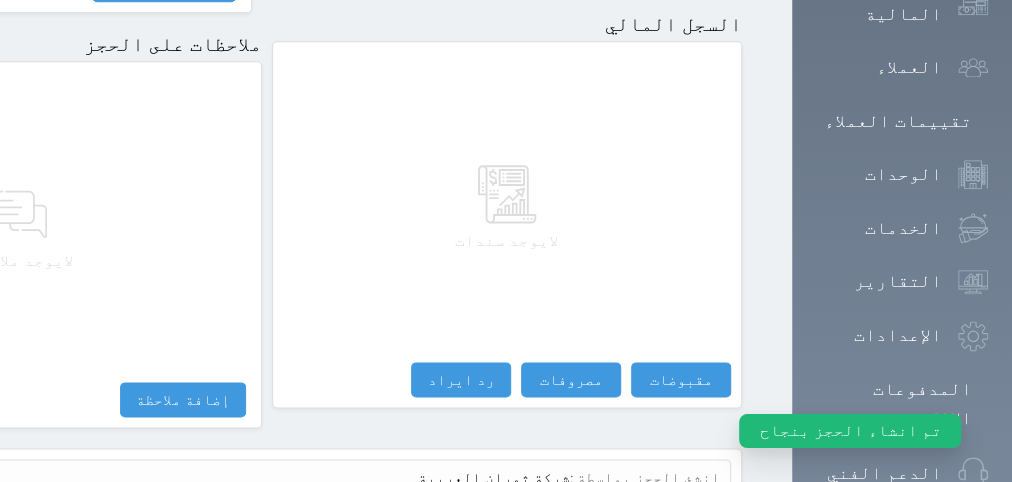 click on "عرض سجل شموس" at bounding box center [666, 525] 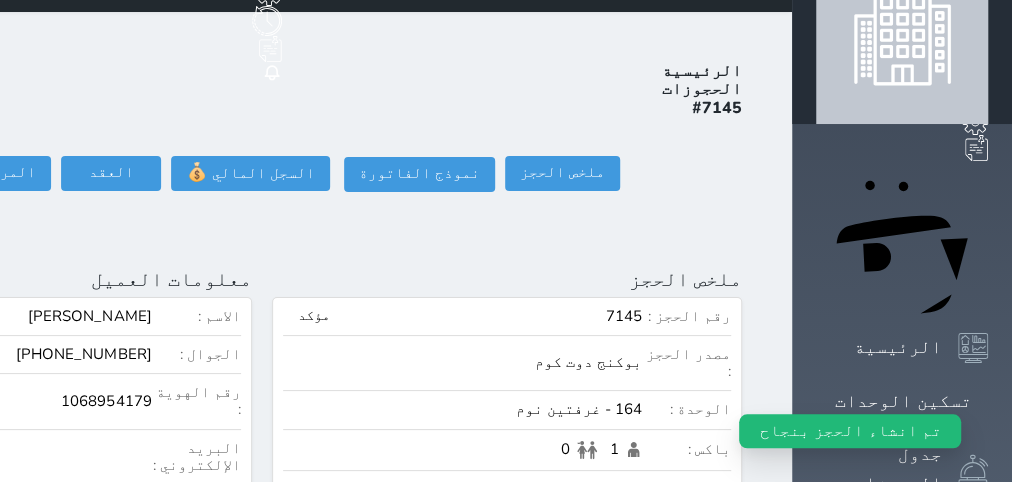 scroll, scrollTop: 0, scrollLeft: 0, axis: both 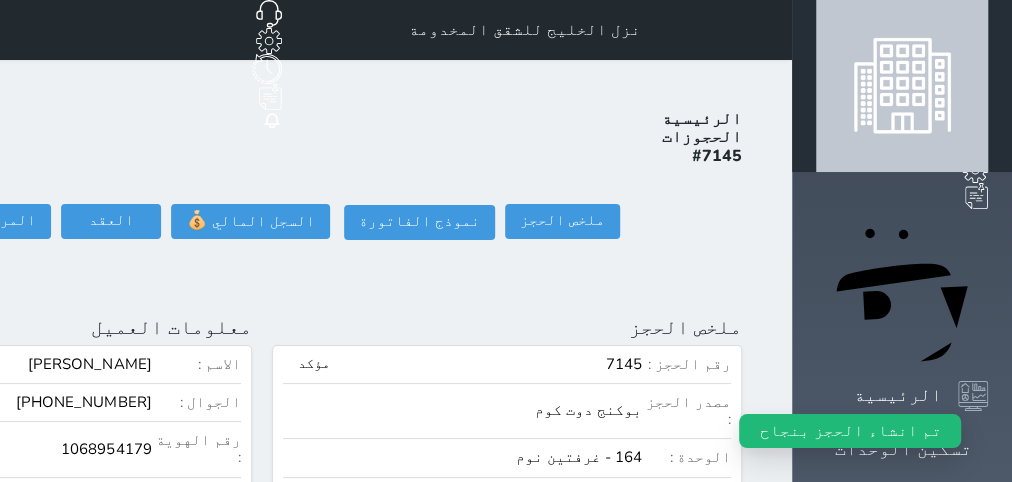 click on "تسجيل دخول" at bounding box center [-151, 221] 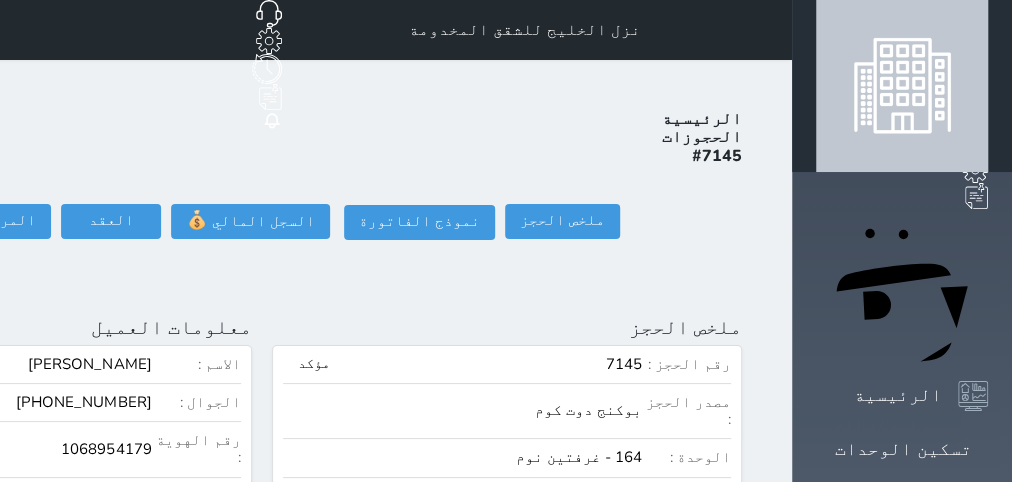 type on "13:31" 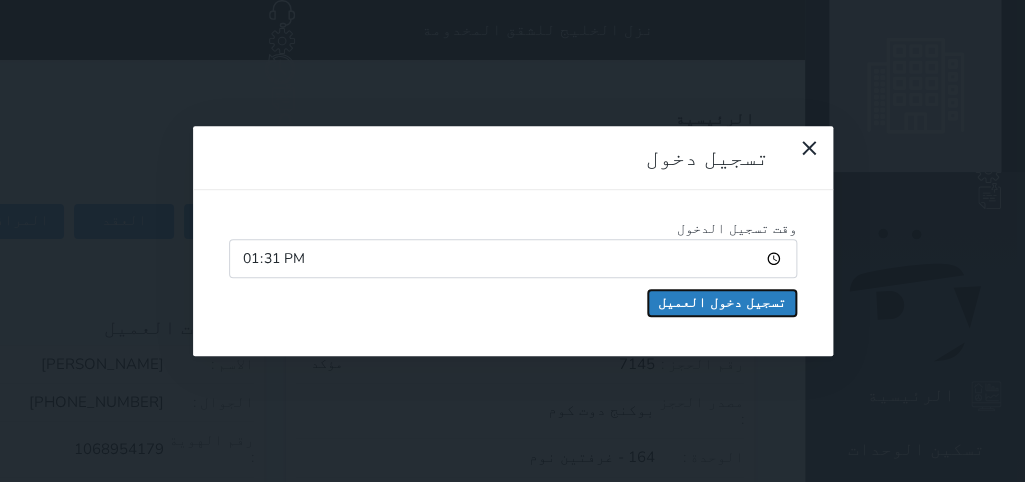 click on "تسجيل دخول العميل" at bounding box center (722, 303) 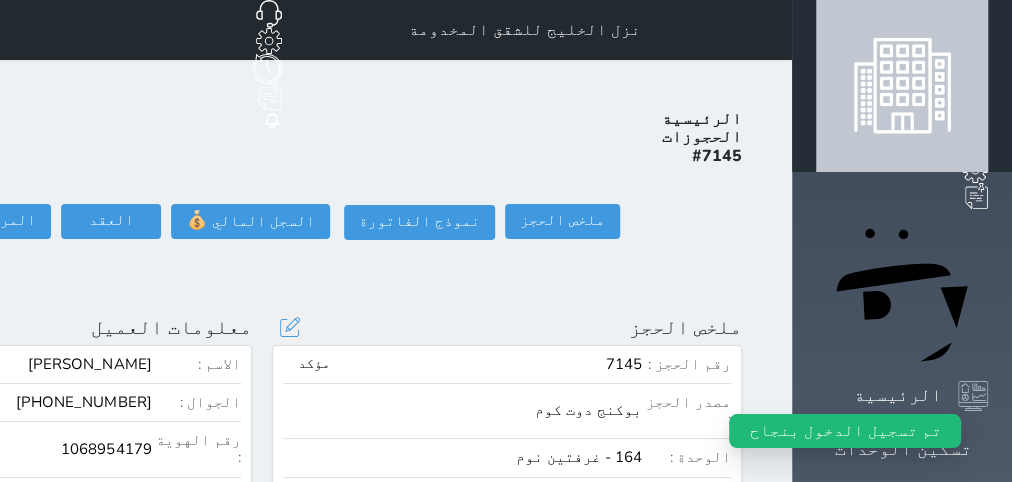 select 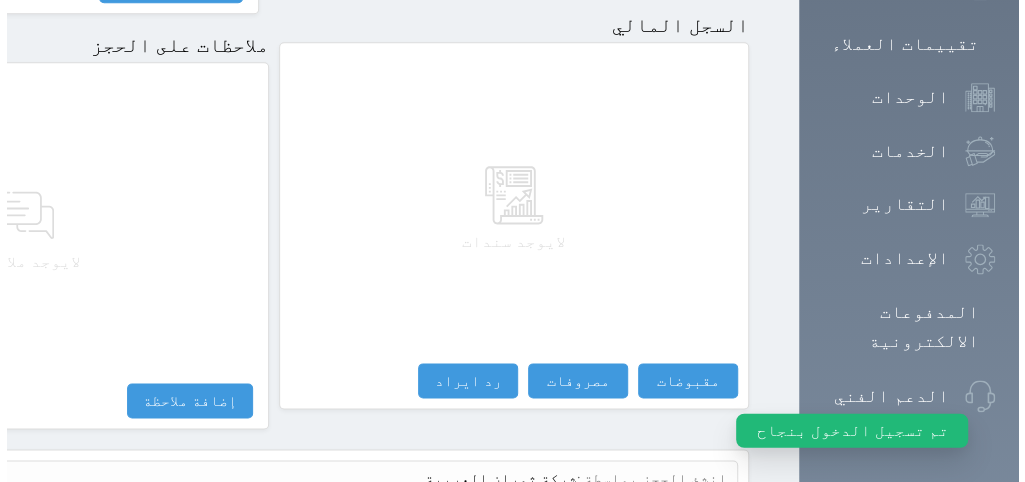 scroll, scrollTop: 1296, scrollLeft: 0, axis: vertical 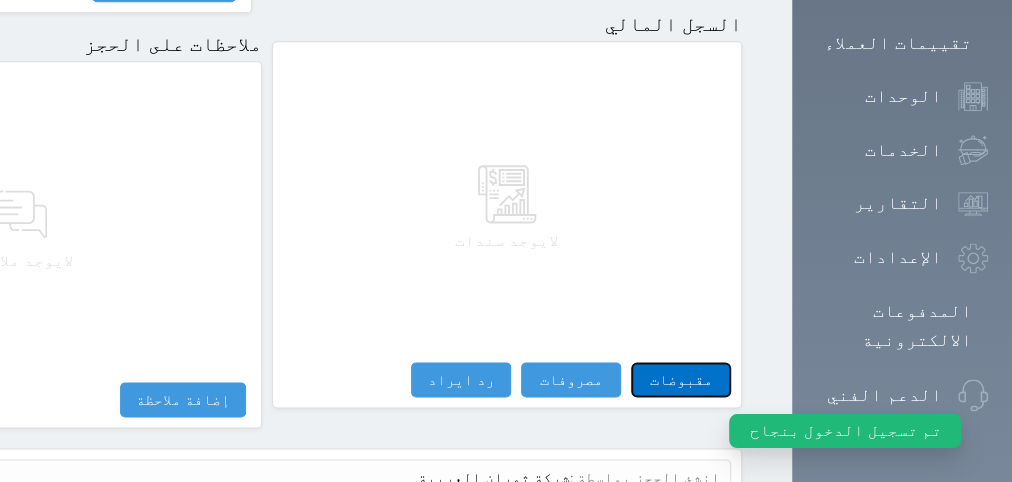 click on "مقبوضات" at bounding box center [681, 379] 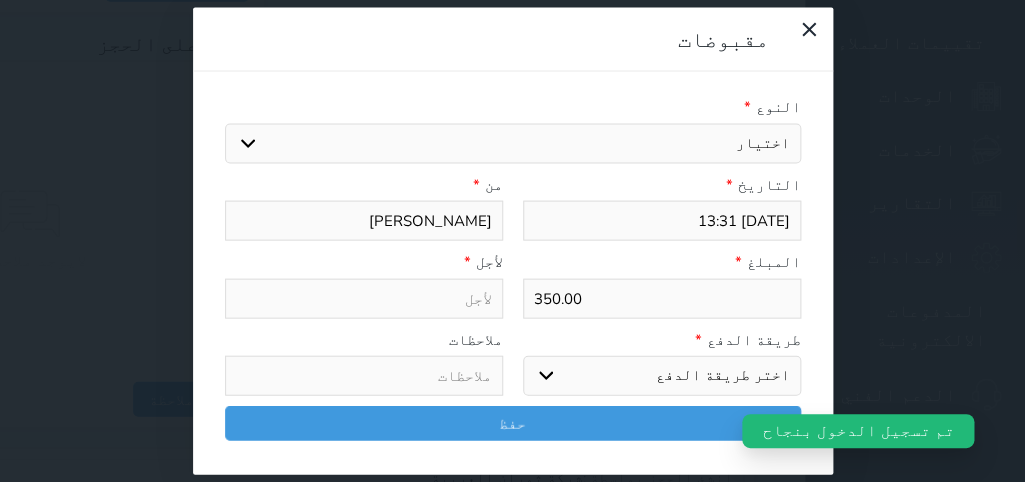 select 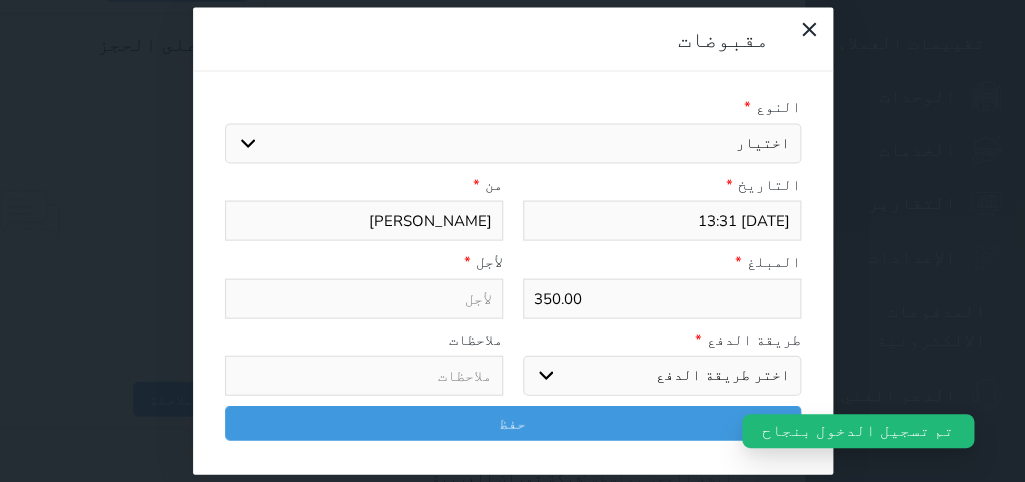 click on "اختيار" at bounding box center [513, 143] 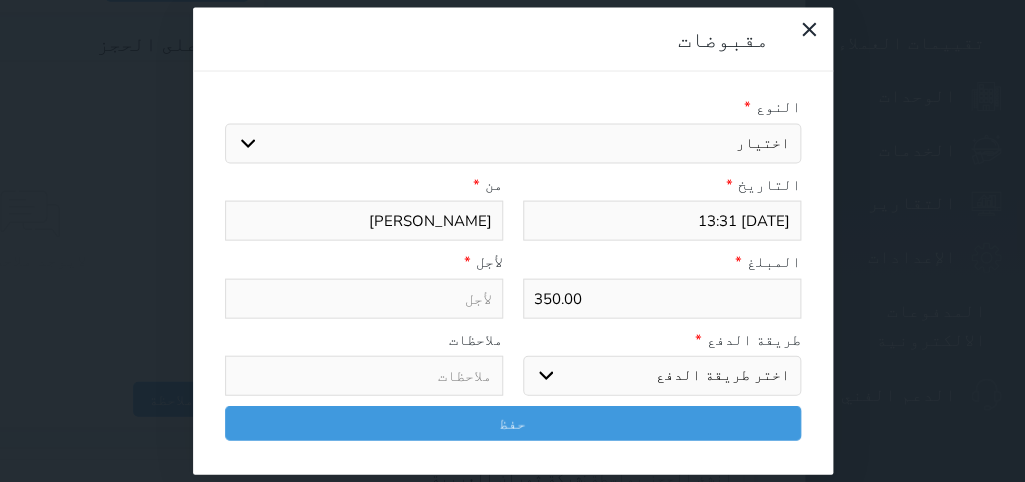 select 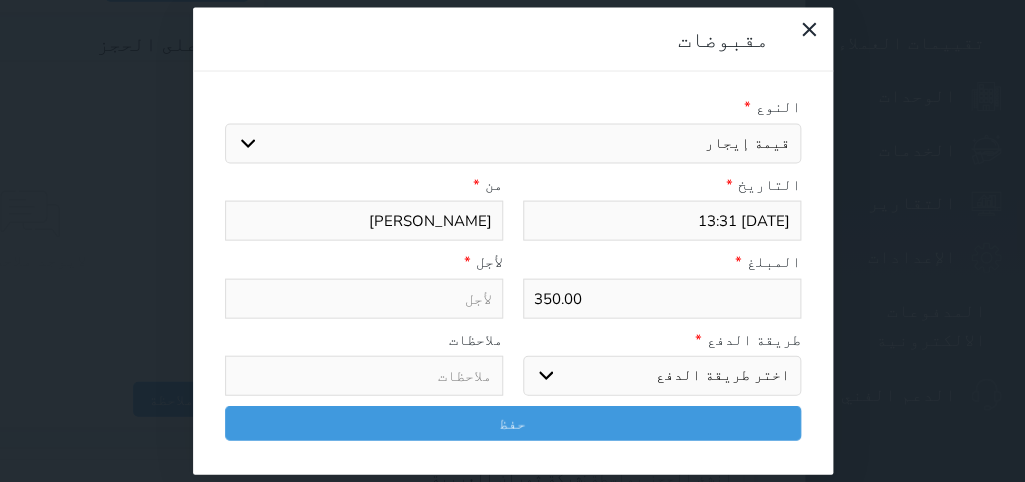 click on "قيمة إيجار" at bounding box center [0, 0] 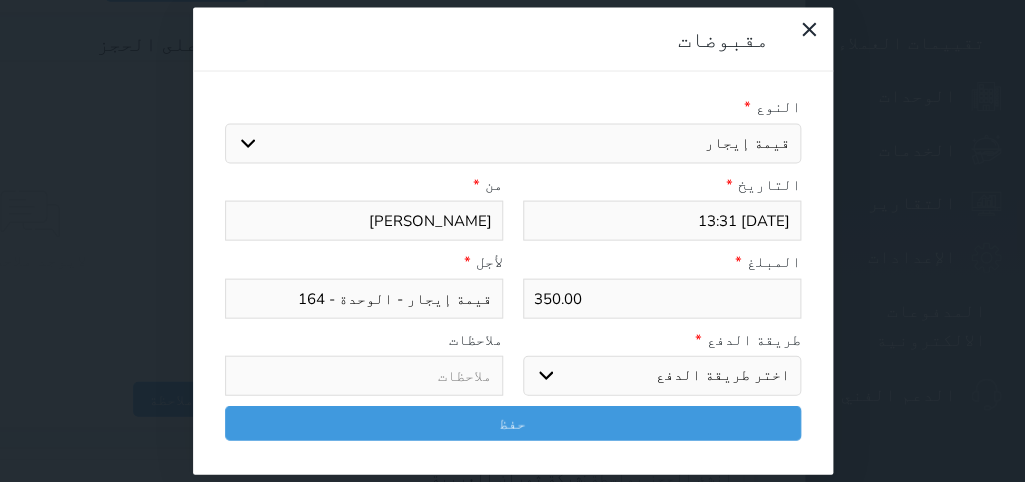 click on "اختر طريقة الدفع   دفع نقدى   تحويل بنكى   مدى   بطاقة ائتمان   آجل" at bounding box center (662, 376) 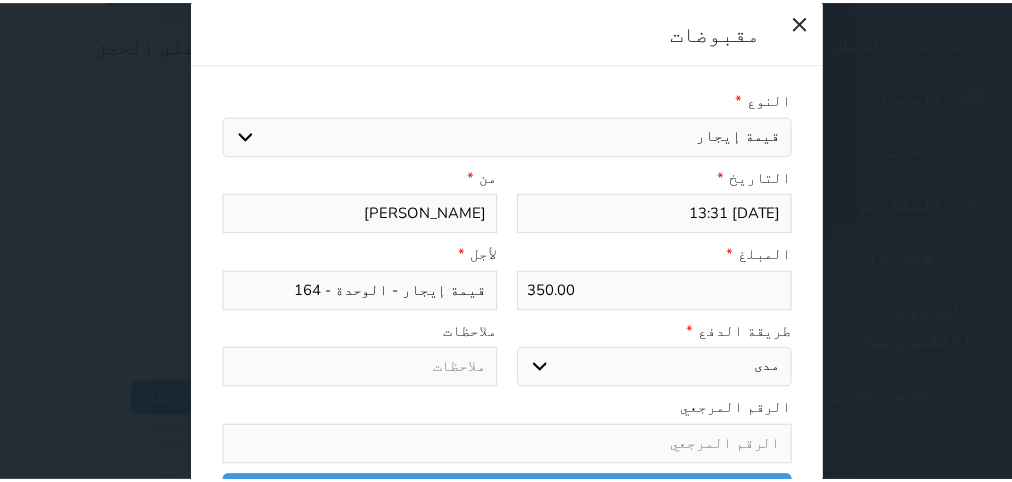 scroll, scrollTop: 35, scrollLeft: 0, axis: vertical 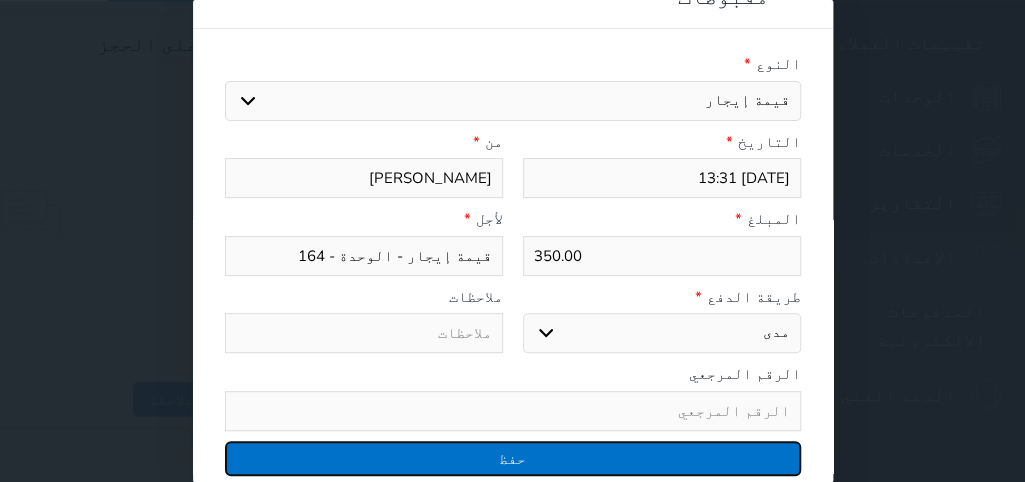 click on "حفظ" at bounding box center [513, 458] 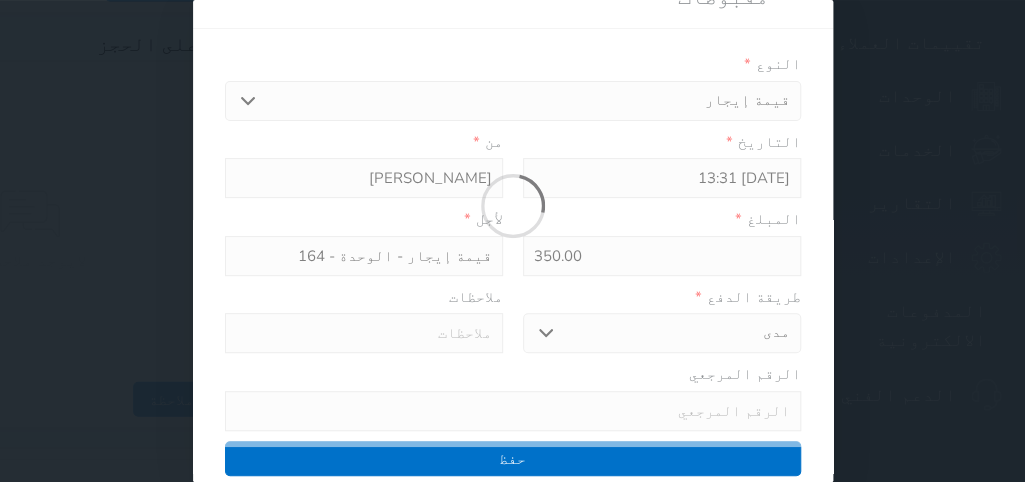 select 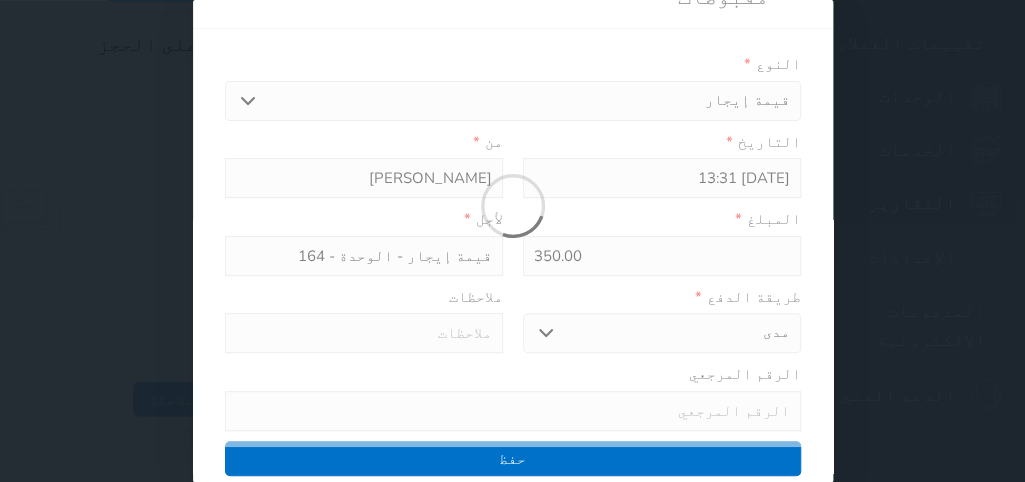 type 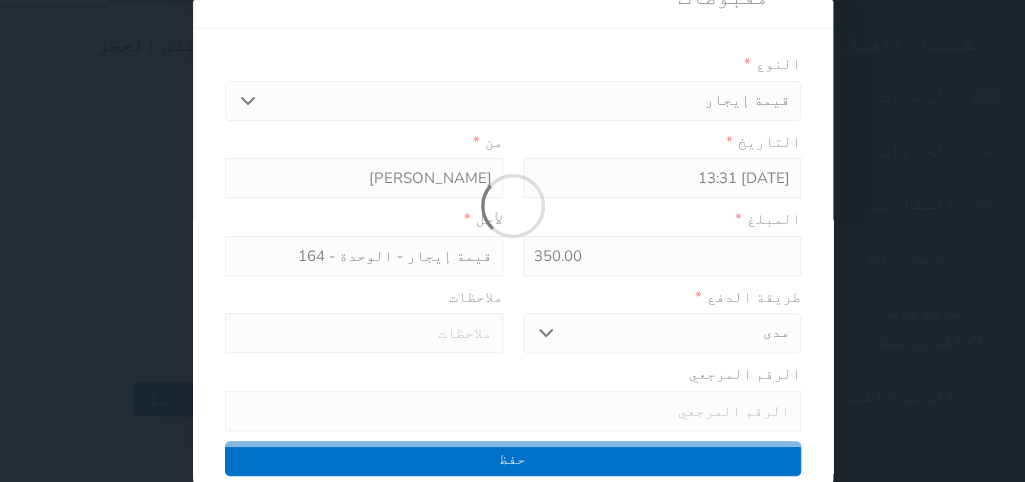 type on "0" 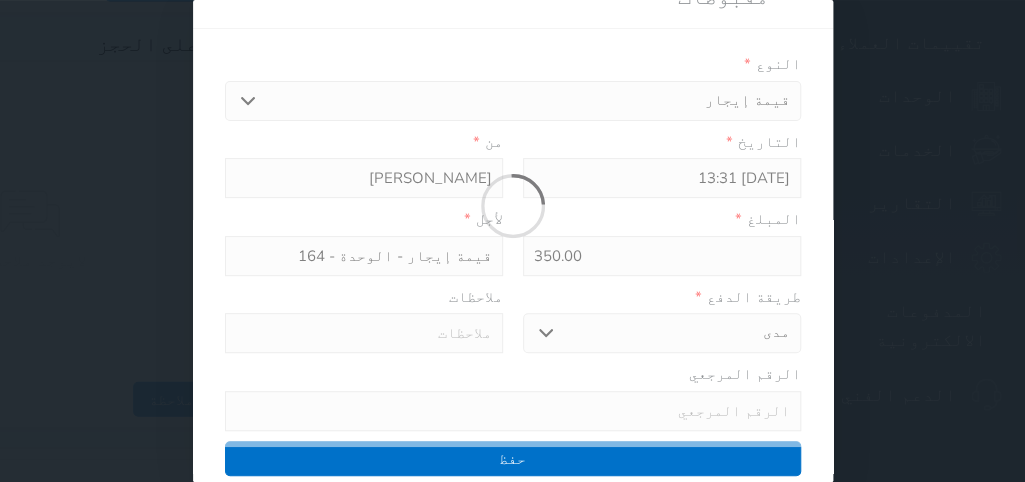 select 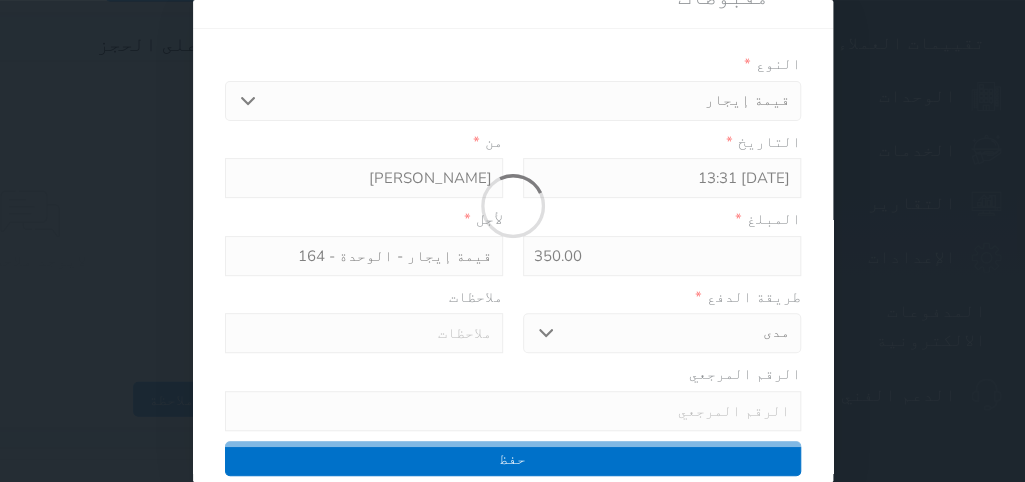 type on "0" 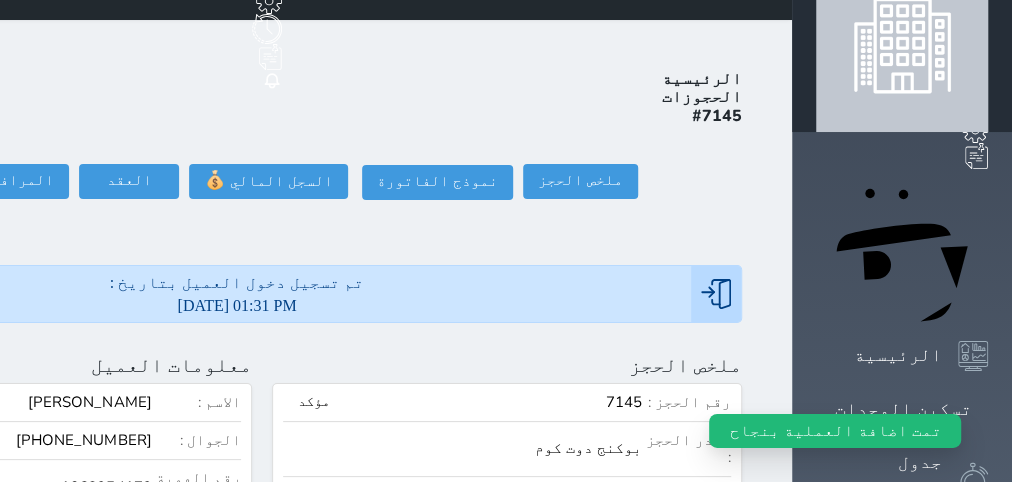 scroll, scrollTop: 36, scrollLeft: 0, axis: vertical 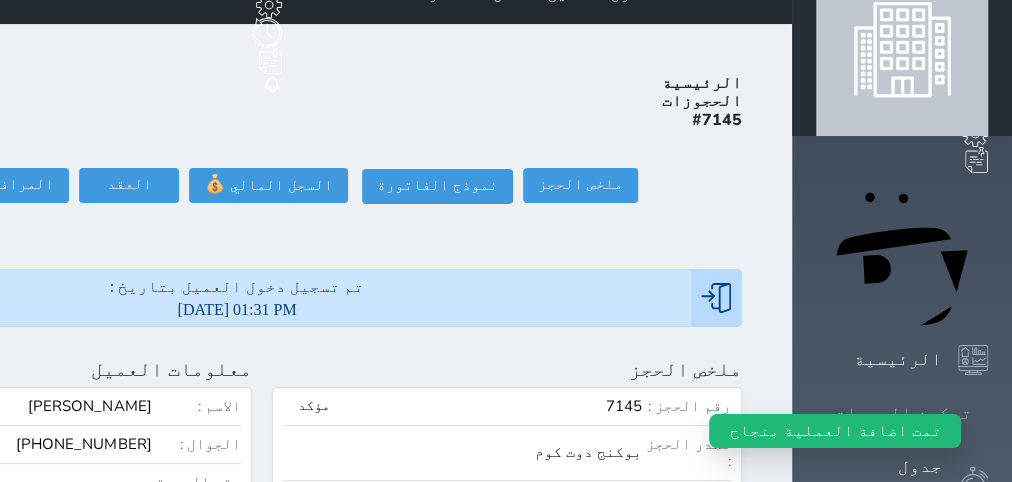 click on "تسكين الوحدات" at bounding box center [903, 413] 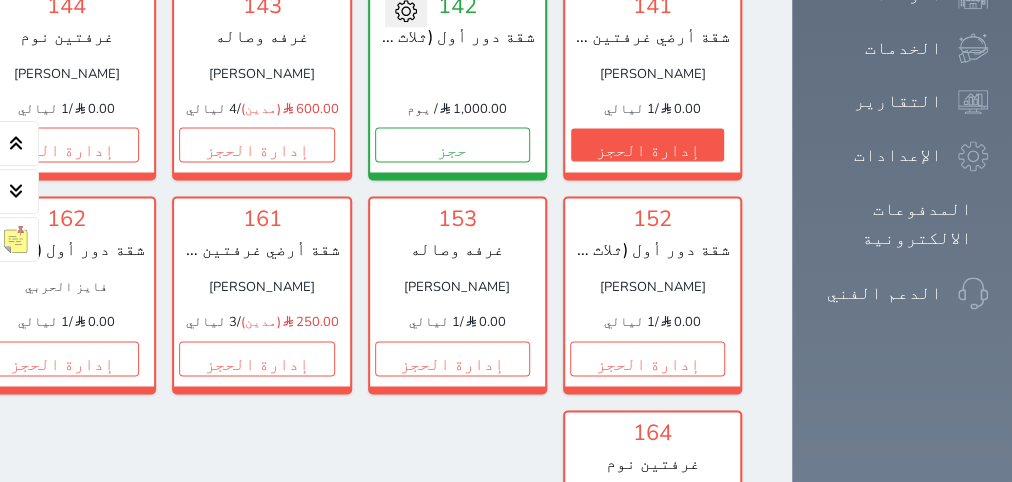scroll, scrollTop: 1464, scrollLeft: 0, axis: vertical 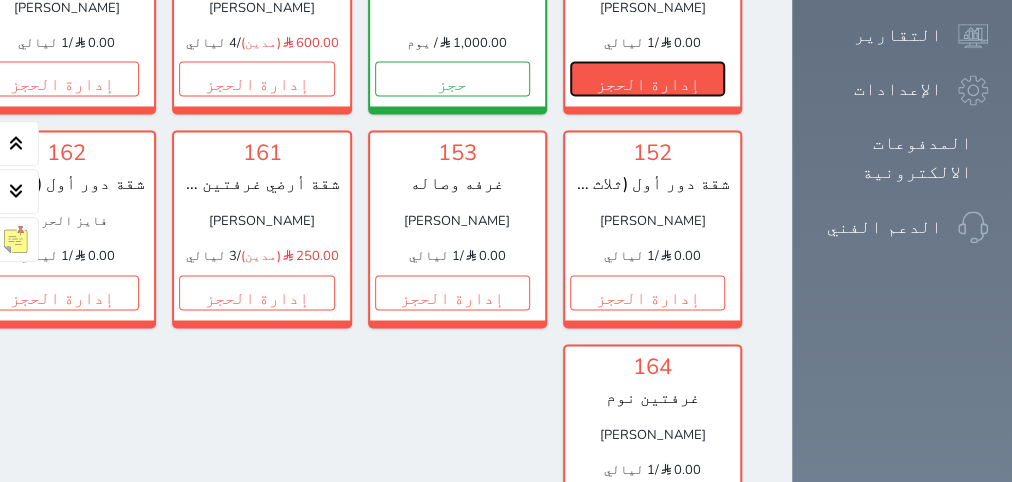 click on "إدارة الحجز" at bounding box center [647, 78] 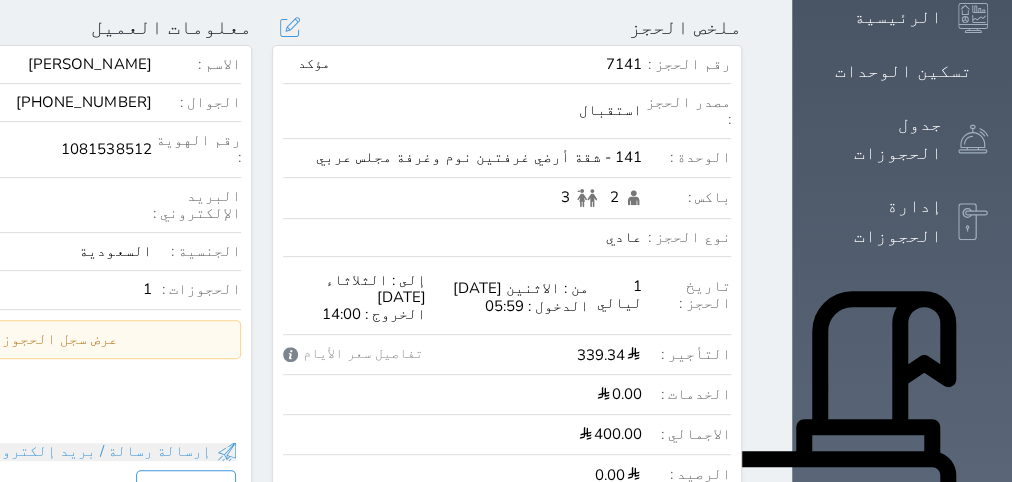 scroll, scrollTop: 0, scrollLeft: 0, axis: both 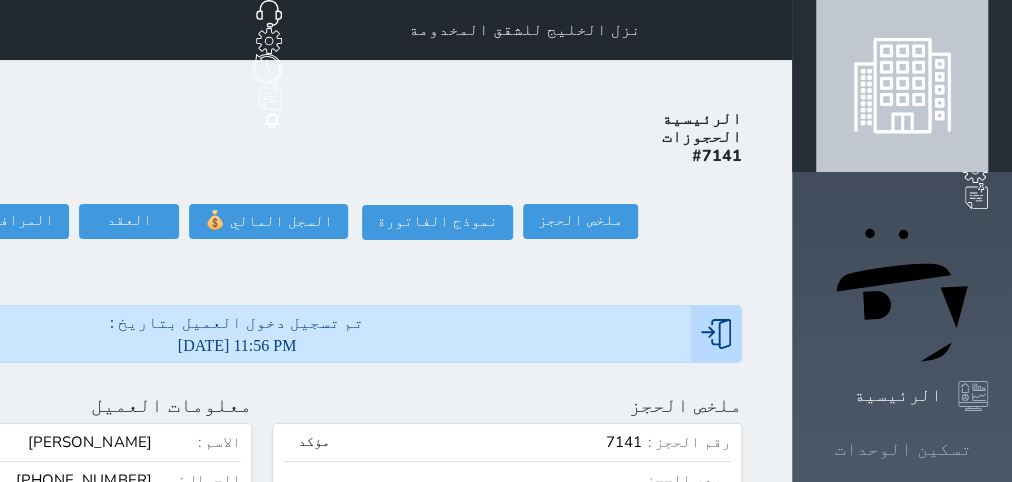 click on "تسكين الوحدات" at bounding box center [903, 449] 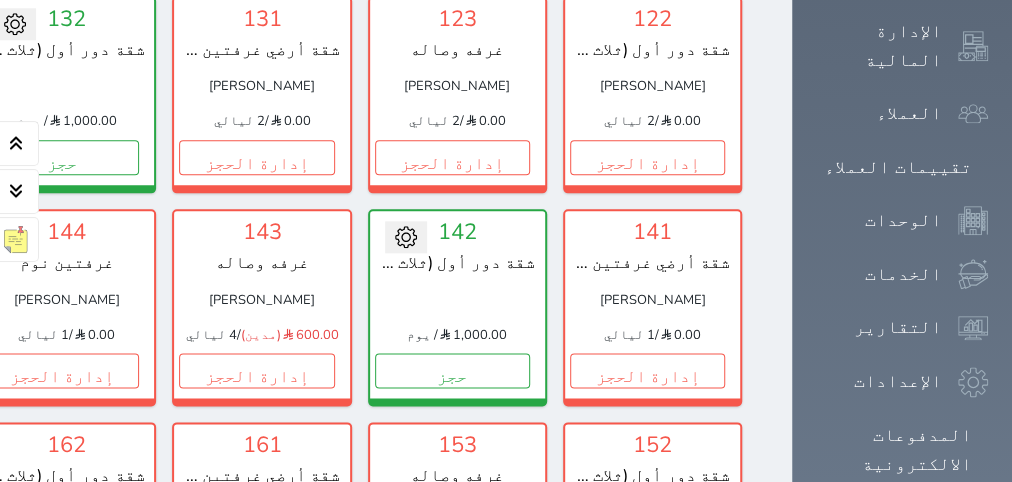 scroll, scrollTop: 1212, scrollLeft: 0, axis: vertical 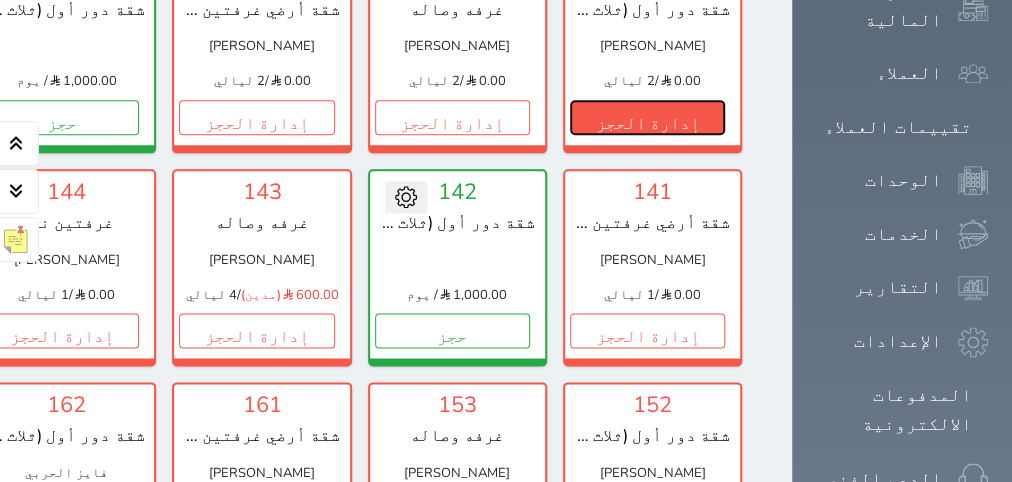 click on "إدارة الحجز" at bounding box center [647, 117] 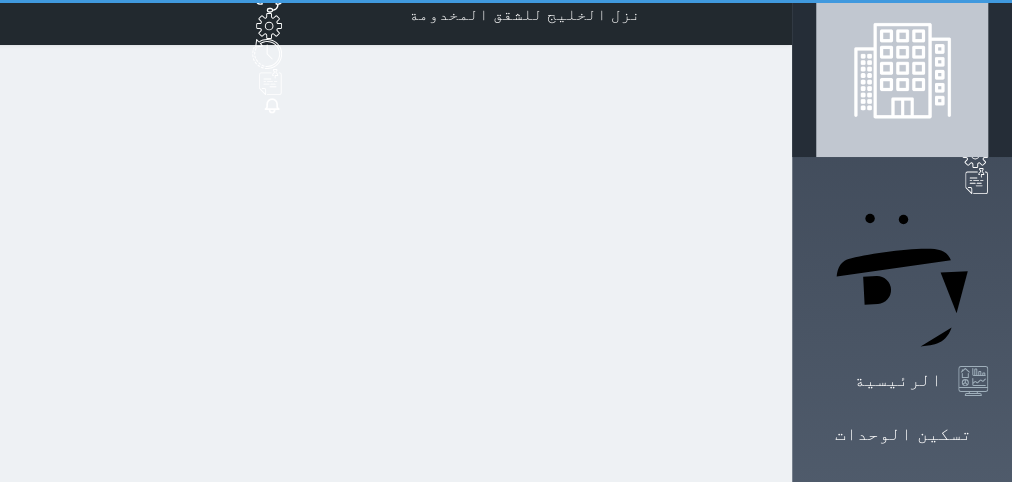 scroll, scrollTop: 0, scrollLeft: 0, axis: both 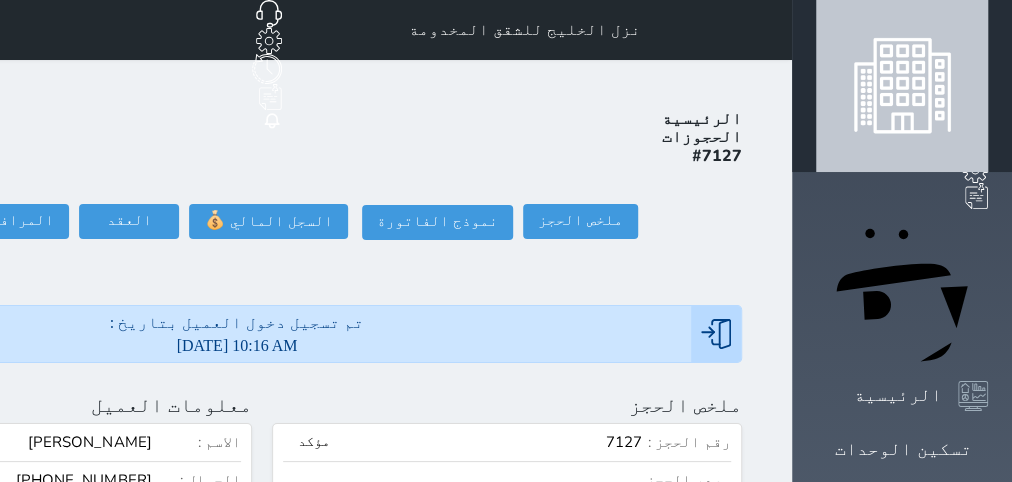 click on "الرئيسية   الحجوزات   #7127         ملخص الحجز         ملخص الحجز #7127                           نموذج الفاتورة   السجل المالي   💰         العقد         العقد #7127                                   العقود الموقعه #7127
العقود الموقعه (0)
#   تاريخ التوقيع   الاجرائات       المرافقين (0)         المرافقين                 البحث عن المرافقين :        الاسم       رقم الهوية       البريد الإلكتروني       الجوال           تغيير العميل              الاسم *     الجنس    اختر الجنس   ذكر انثى   تاريخ الميلاد *         تاريخ الميلاد الهجرى         صلة القرابة
اختر صلة القرابة   ابن ابنه زوجة اخ اخت اب ام زوج أخرى   نوع العميل *   اختر نوع   زائر" at bounding box center (262, 996) 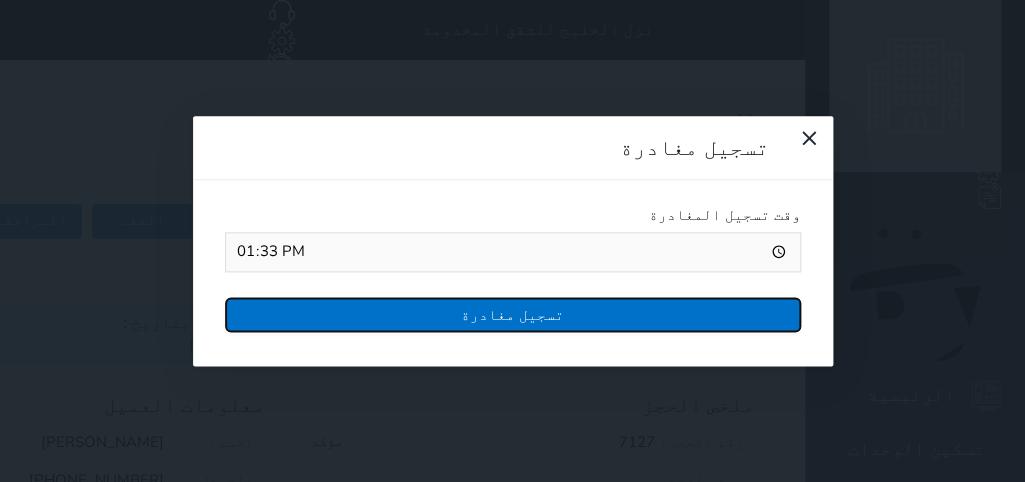 click on "تسجيل مغادرة" at bounding box center (513, 314) 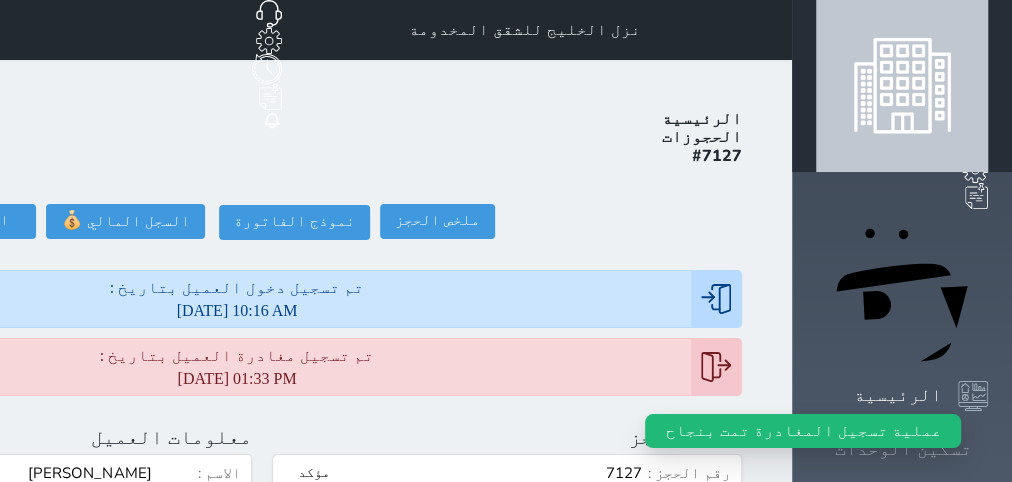 click on "تسكين الوحدات" at bounding box center [903, 449] 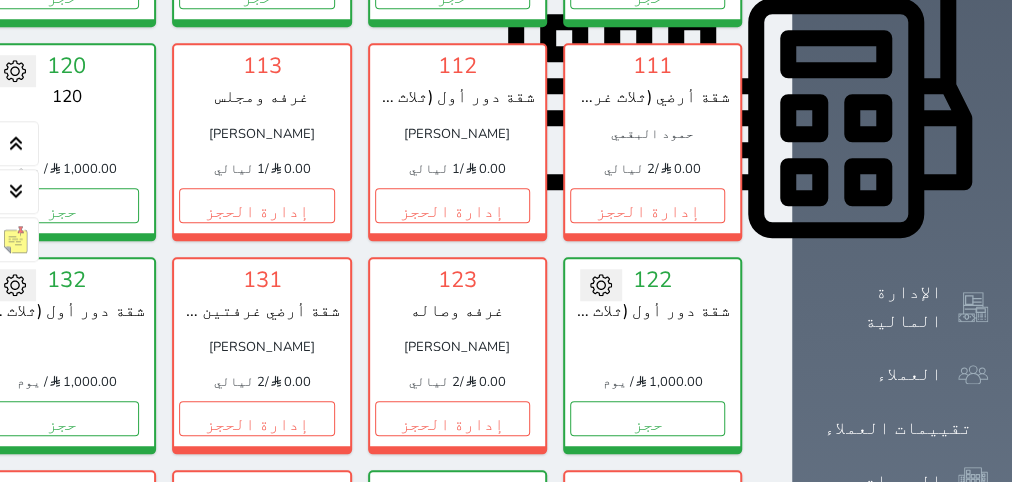 scroll, scrollTop: 960, scrollLeft: 0, axis: vertical 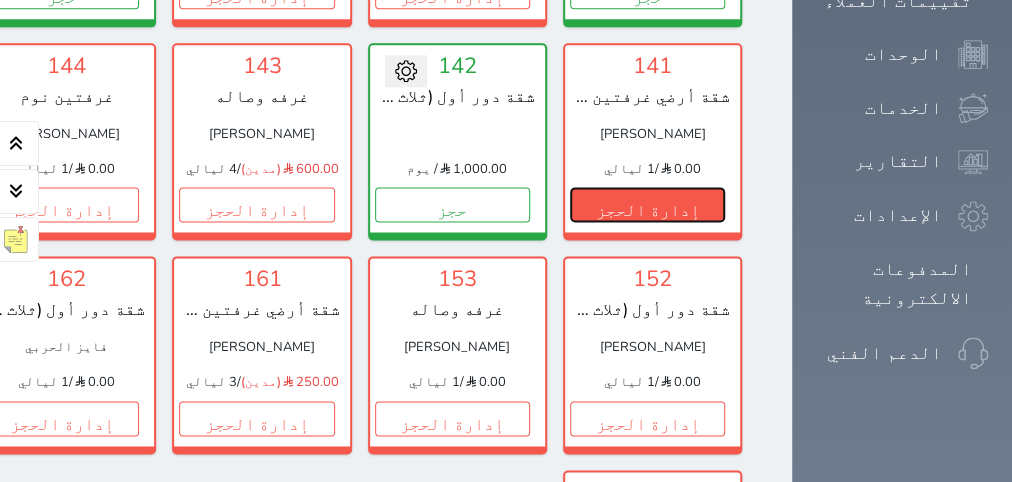 click on "إدارة الحجز" at bounding box center [647, 204] 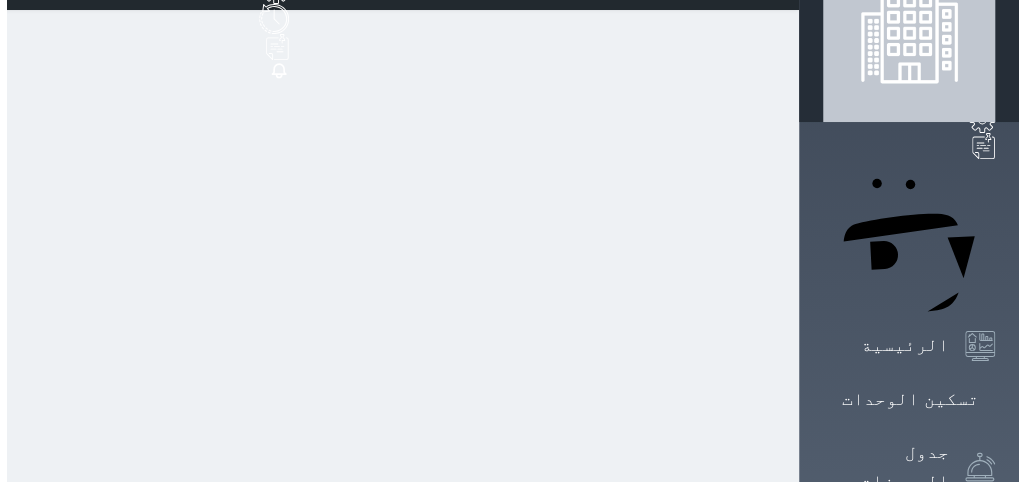 scroll, scrollTop: 0, scrollLeft: 0, axis: both 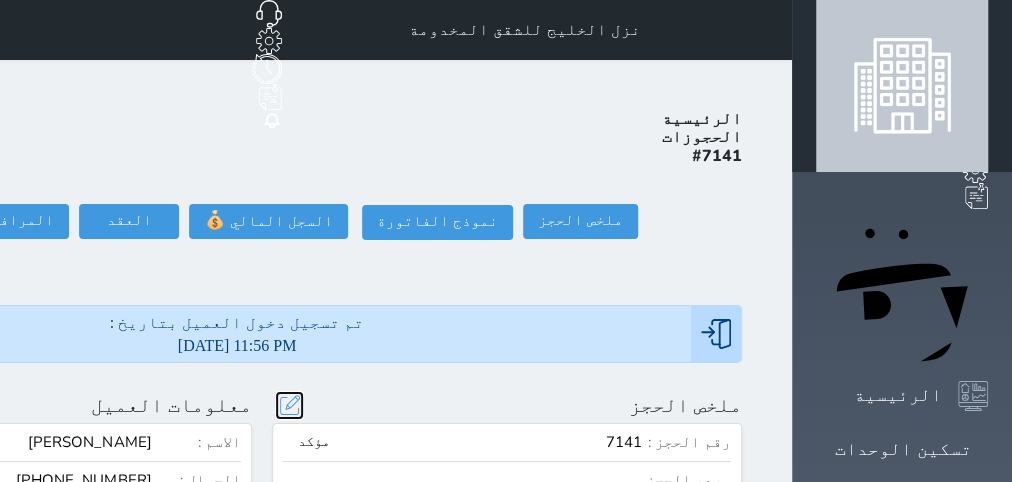 click at bounding box center [289, 405] 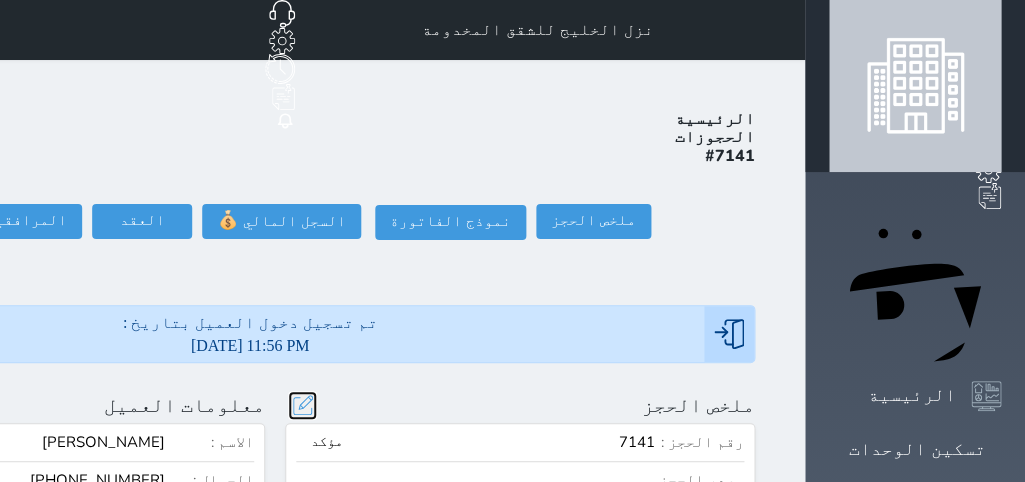scroll, scrollTop: 44, scrollLeft: 0, axis: vertical 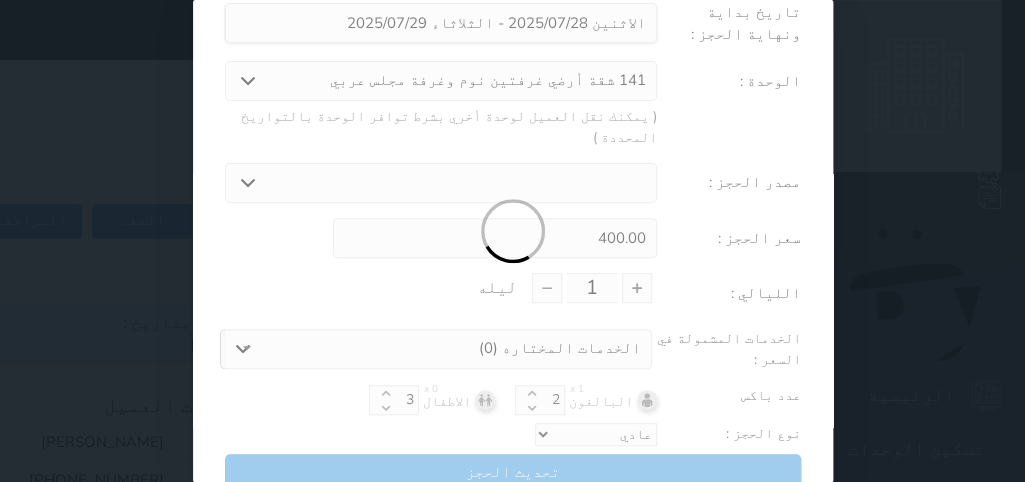select on "3597" 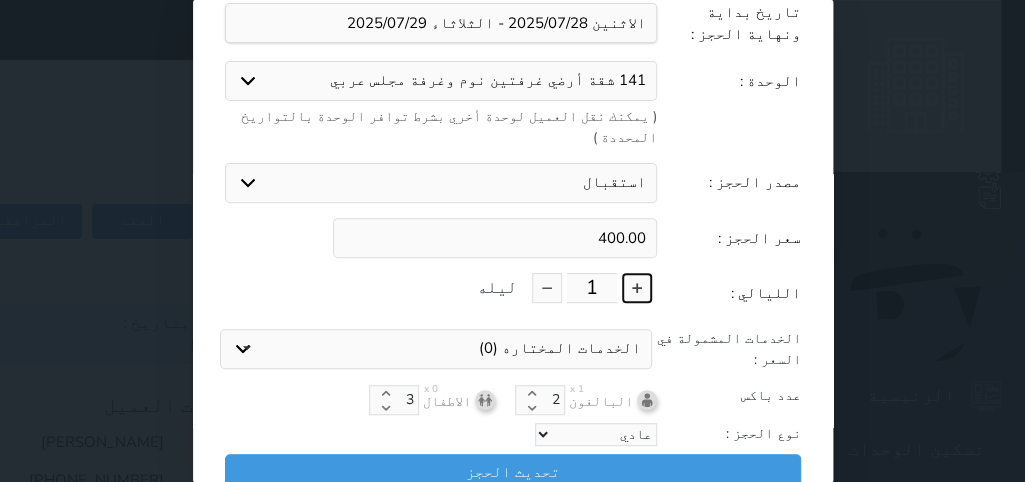 click at bounding box center (637, 288) 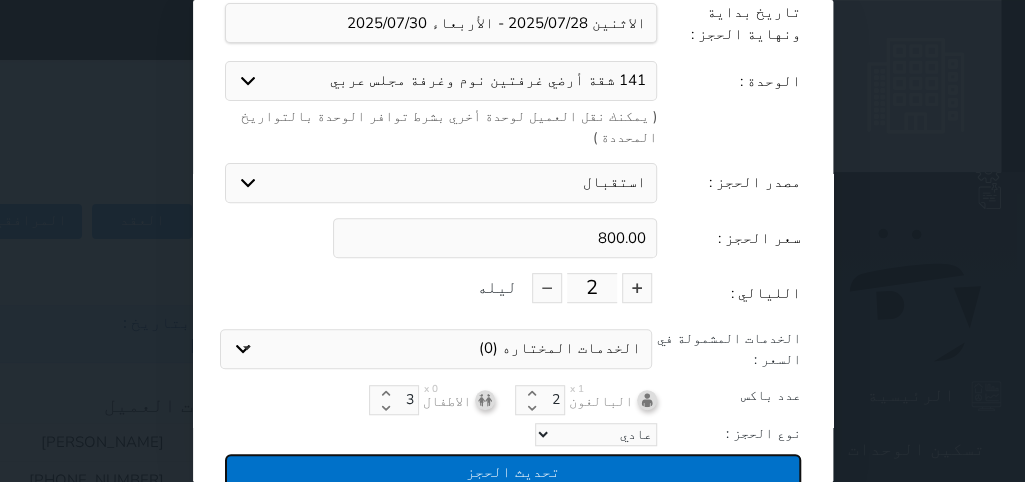 click on "تحديث الحجز" at bounding box center [513, 471] 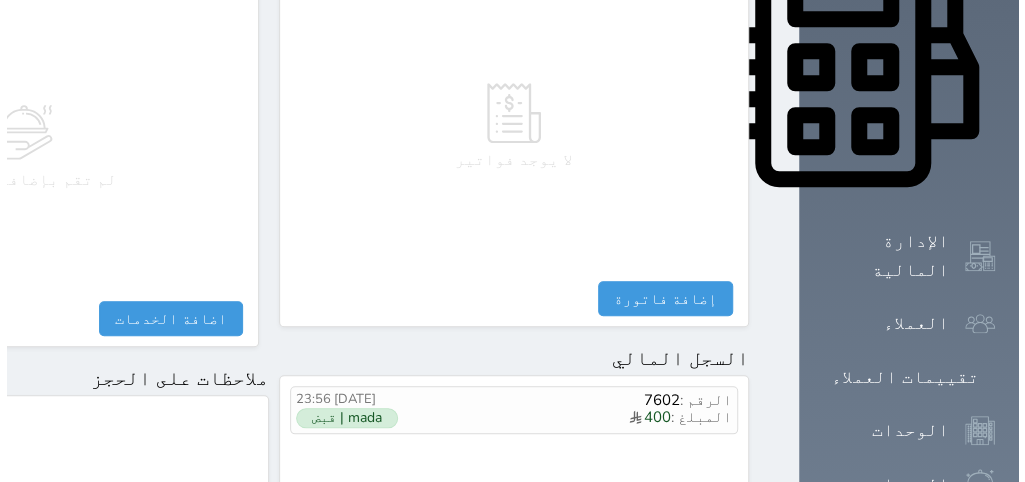 scroll, scrollTop: 1260, scrollLeft: 0, axis: vertical 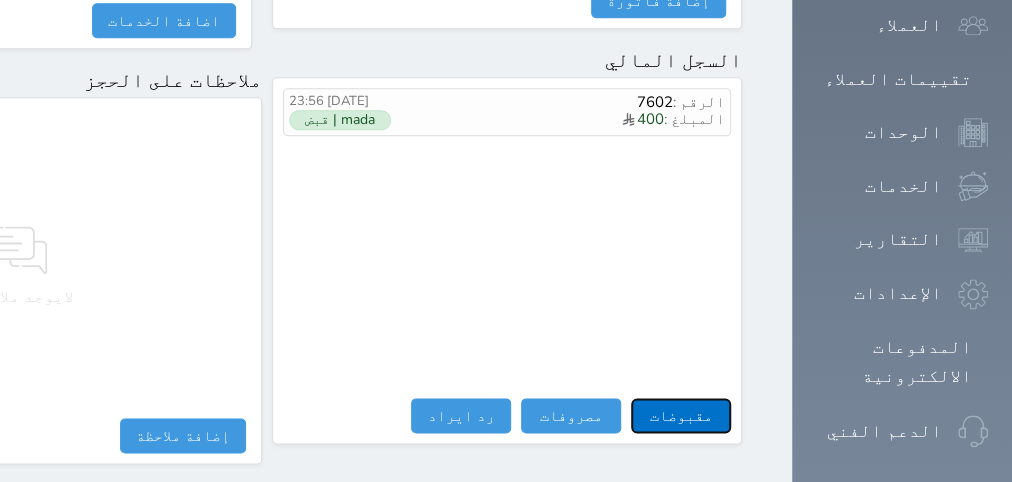 click on "مقبوضات" at bounding box center [681, 415] 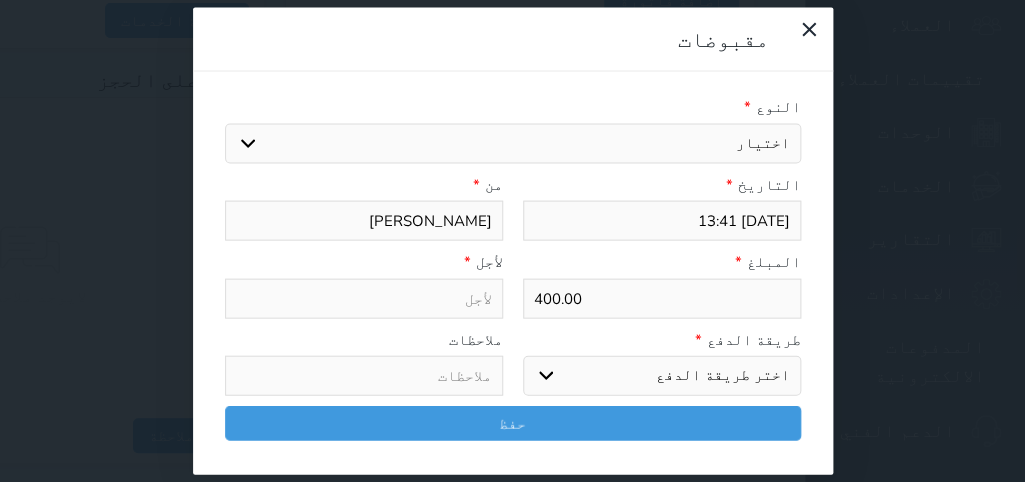 select 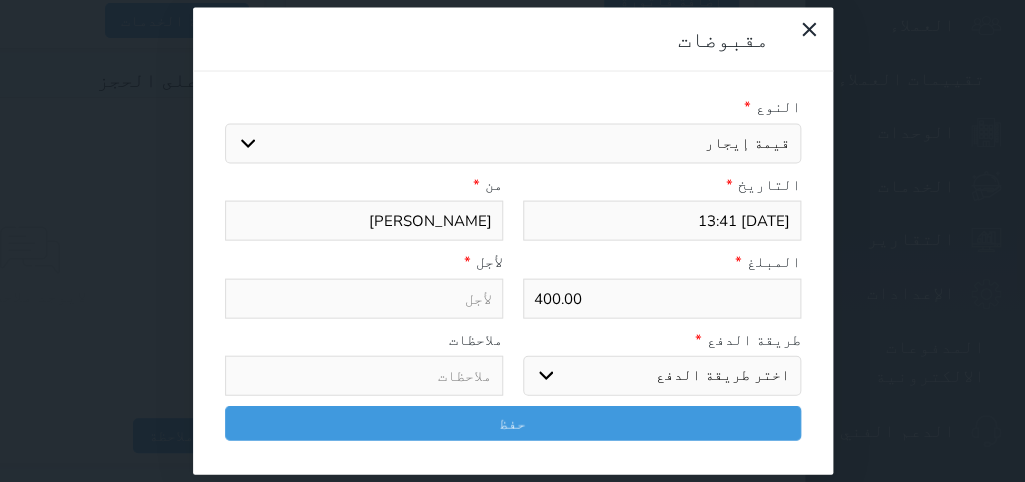 click on "قيمة إيجار" at bounding box center [0, 0] 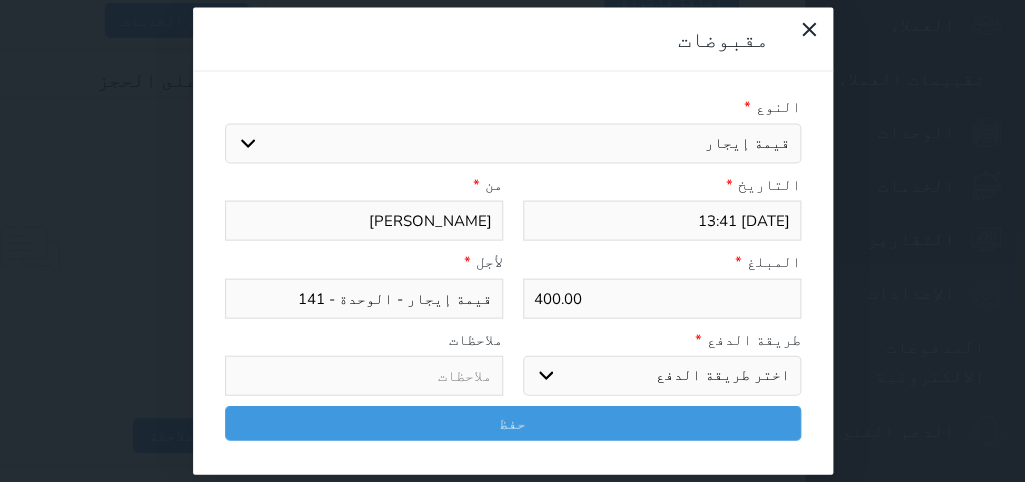 click on "اختر طريقة الدفع   دفع نقدى   تحويل بنكى   مدى   بطاقة ائتمان   آجل" at bounding box center [662, 376] 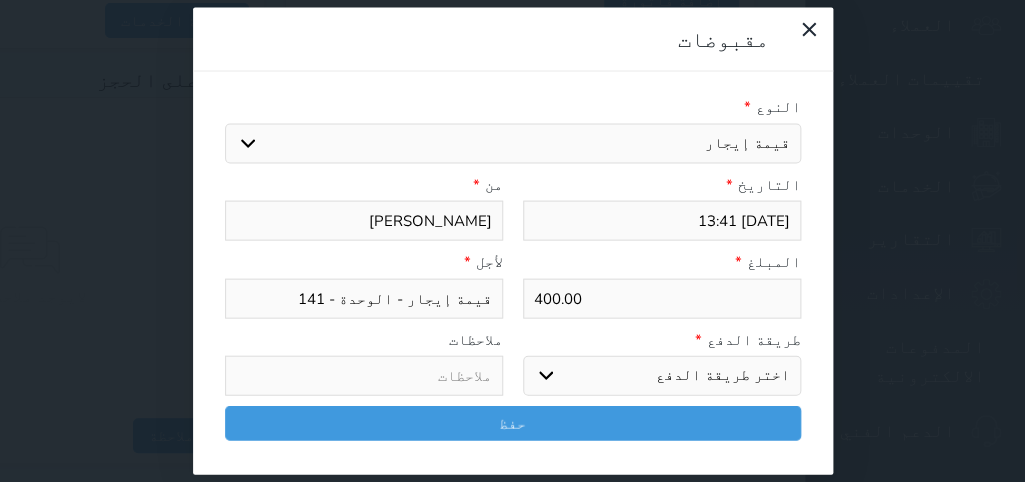select on "mada" 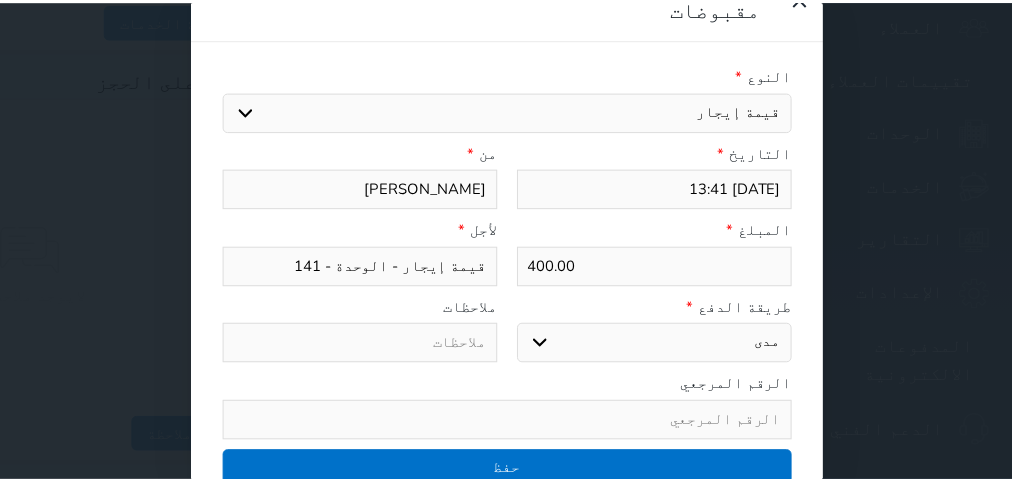 scroll, scrollTop: 35, scrollLeft: 0, axis: vertical 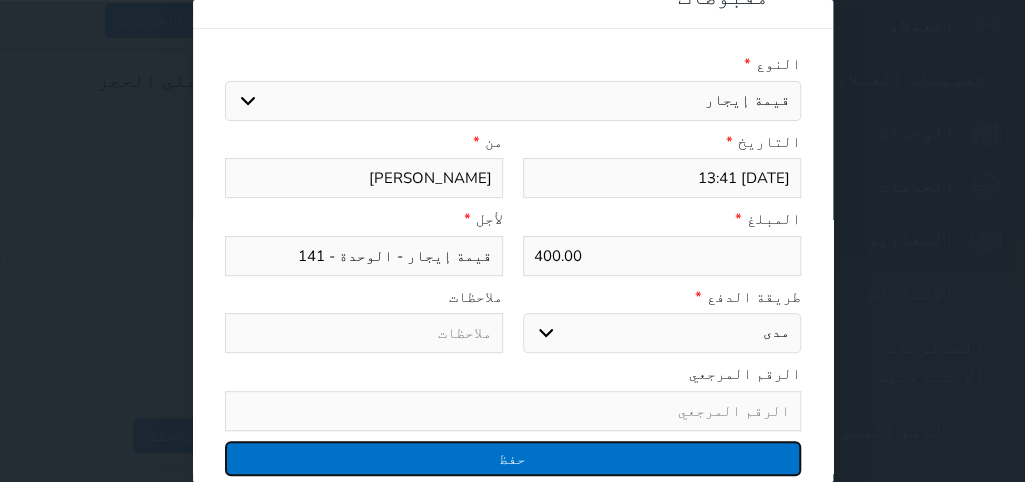 click on "حفظ" at bounding box center [513, 458] 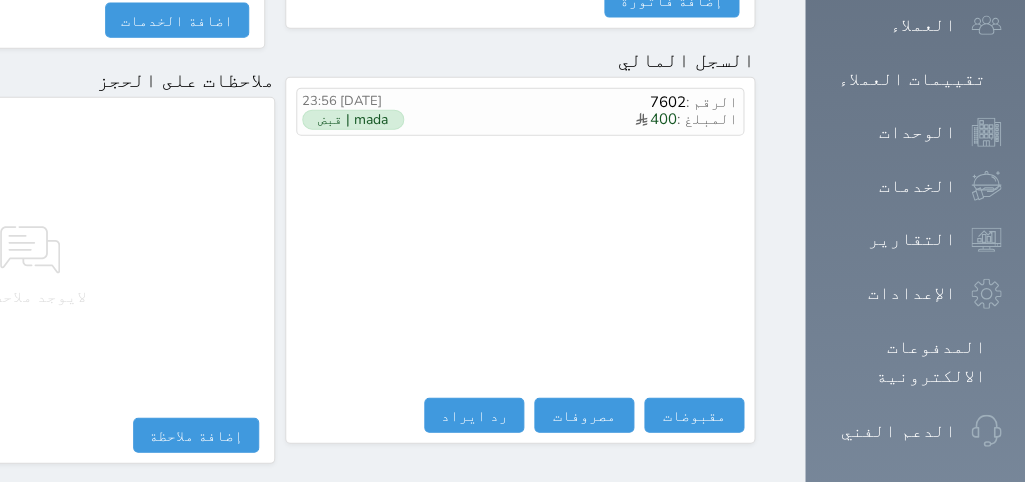 select 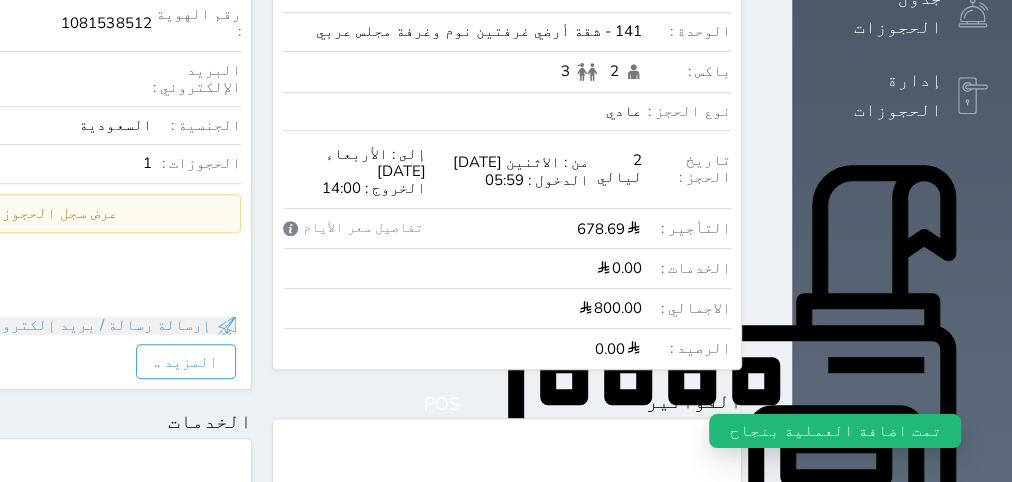 scroll, scrollTop: 0, scrollLeft: 0, axis: both 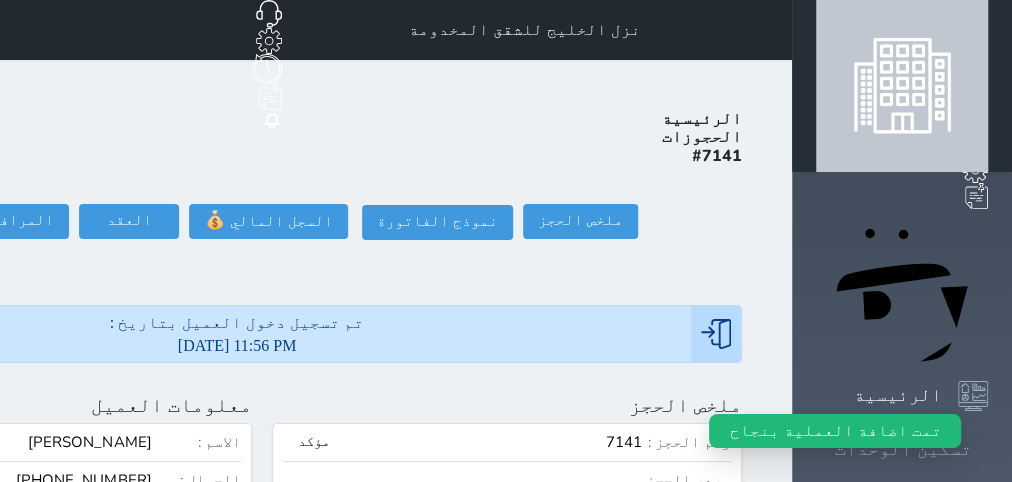 click on "تسكين الوحدات" at bounding box center [903, 449] 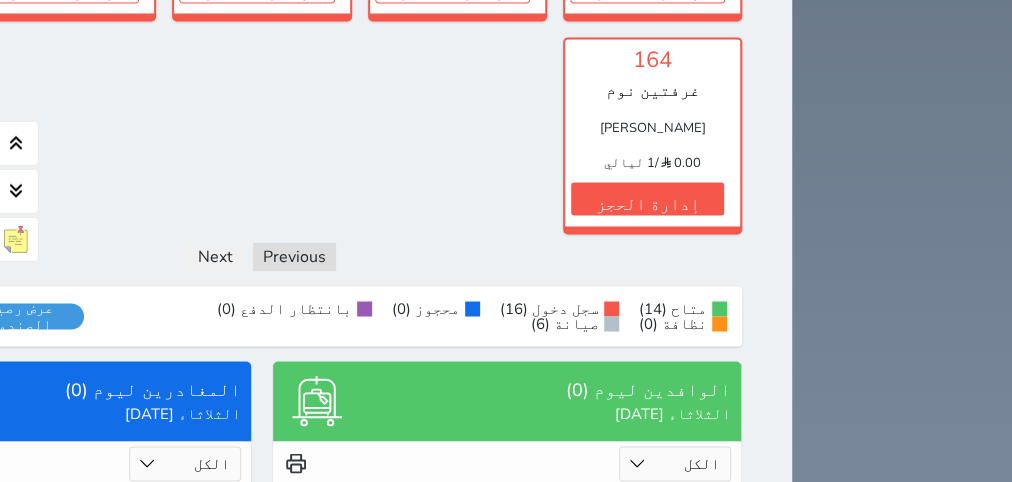 scroll, scrollTop: 1842, scrollLeft: 0, axis: vertical 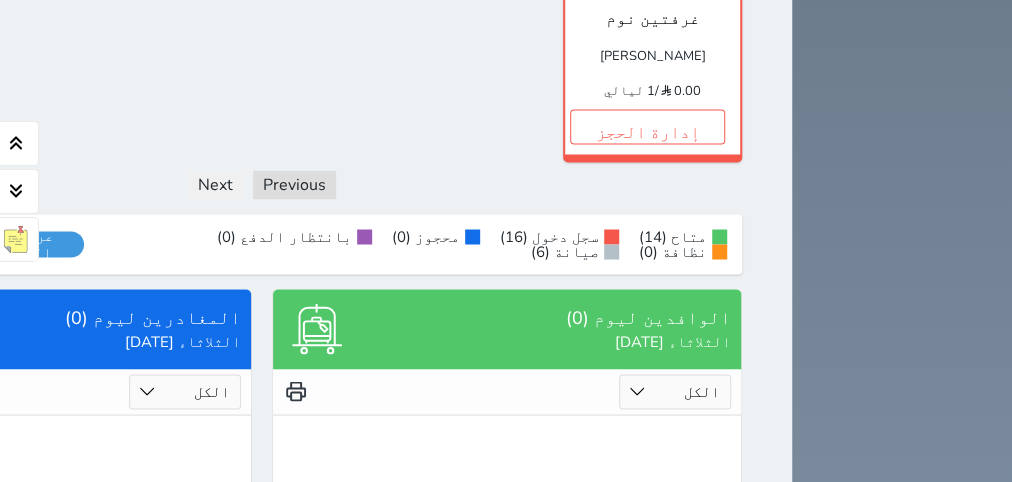 click on "إدارة الحجز" at bounding box center (61, -86) 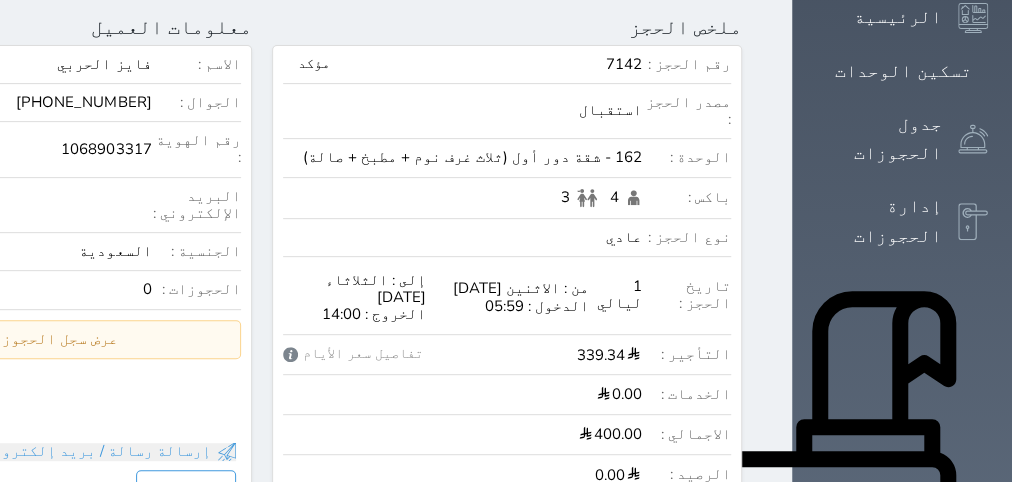 scroll, scrollTop: 0, scrollLeft: 0, axis: both 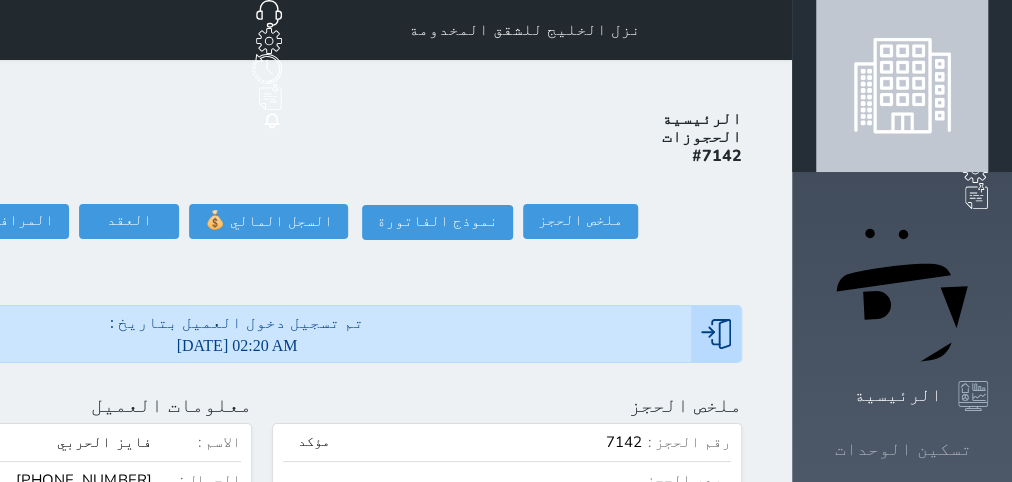 click 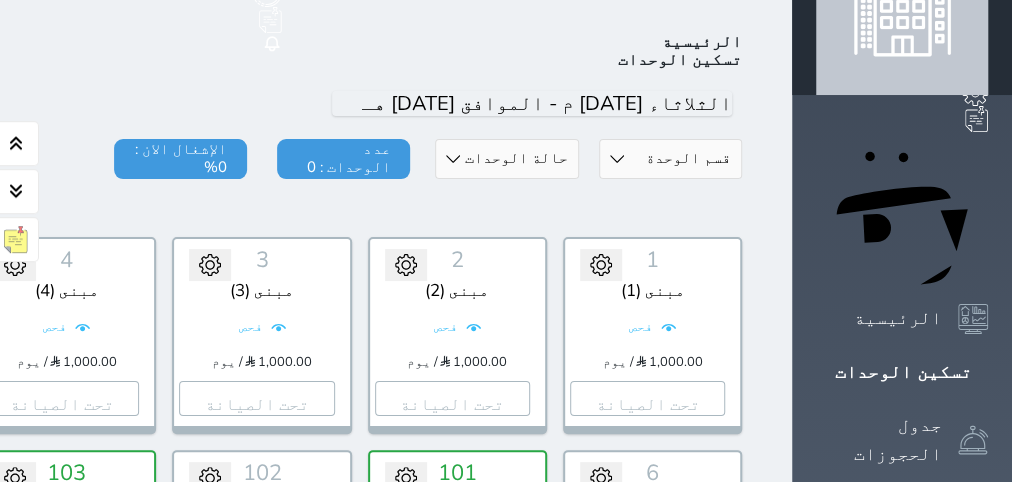 scroll, scrollTop: 78, scrollLeft: 0, axis: vertical 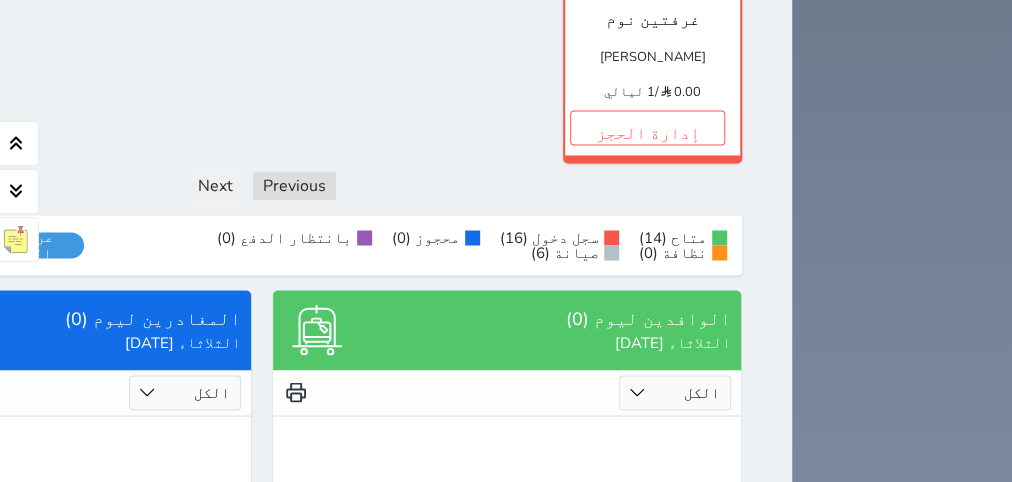 click on "إدارة الحجز" at bounding box center (256, -86) 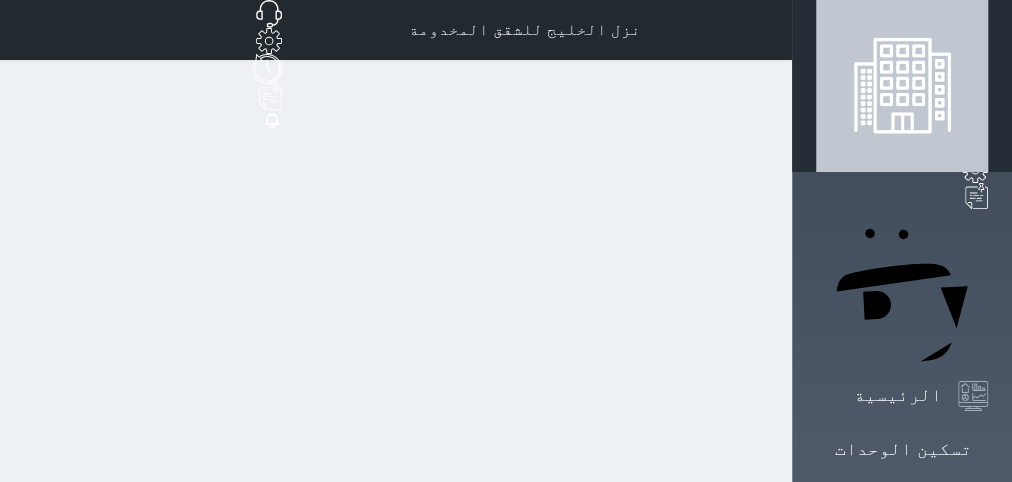 scroll, scrollTop: 0, scrollLeft: 0, axis: both 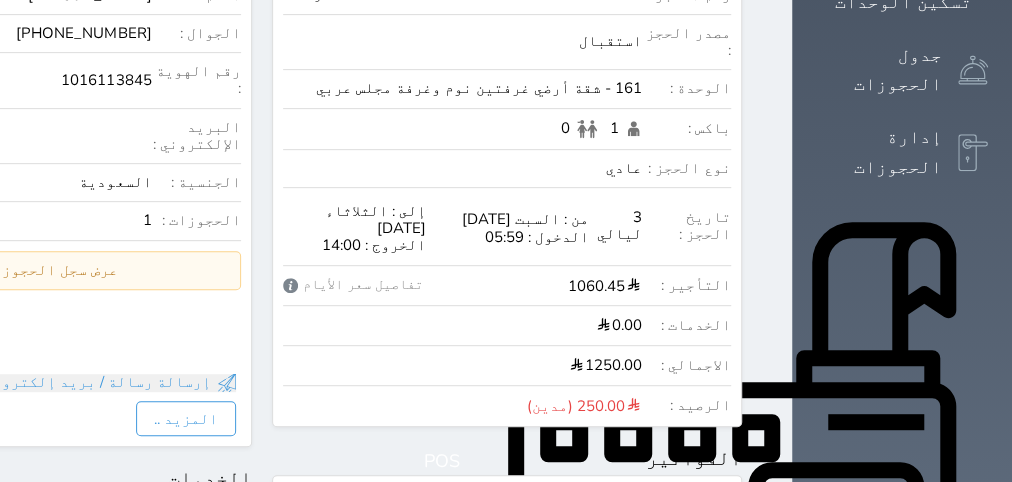 select 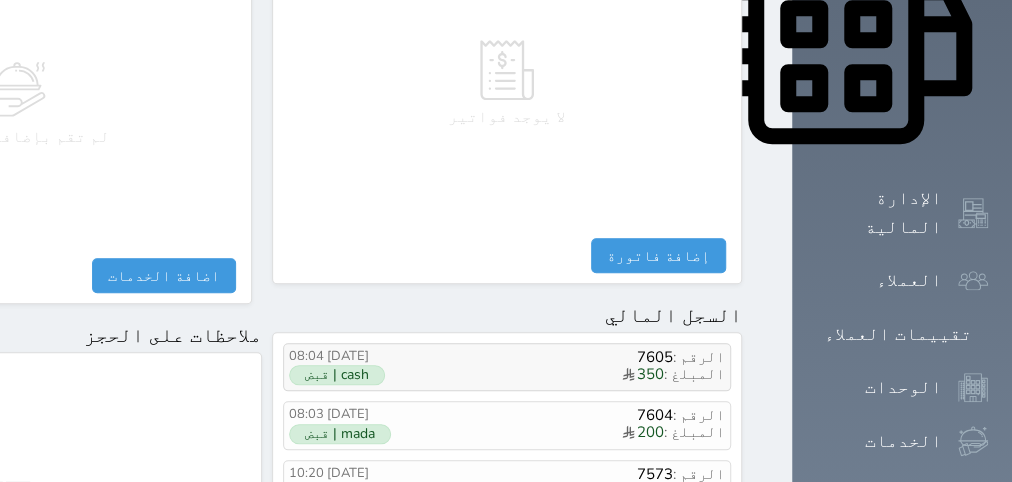 scroll, scrollTop: 1296, scrollLeft: 0, axis: vertical 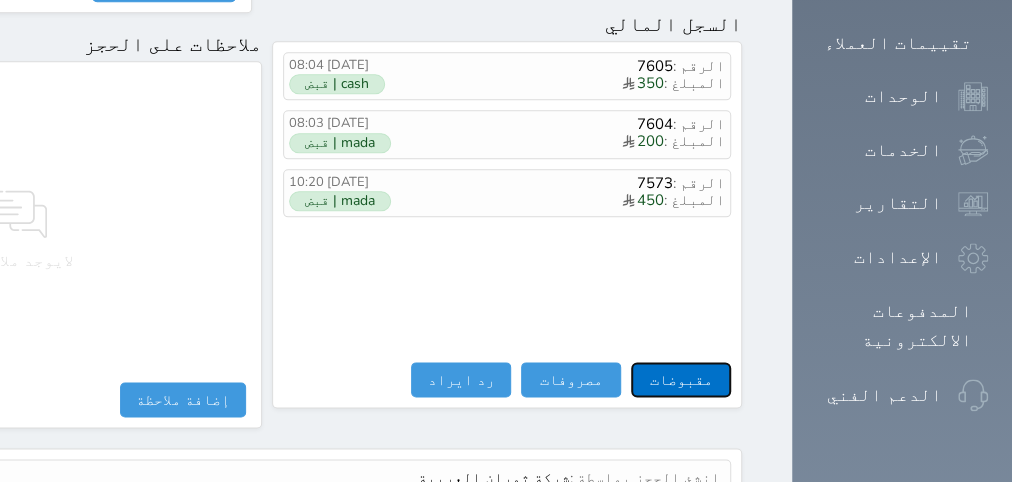 click on "مقبوضات" at bounding box center (681, 379) 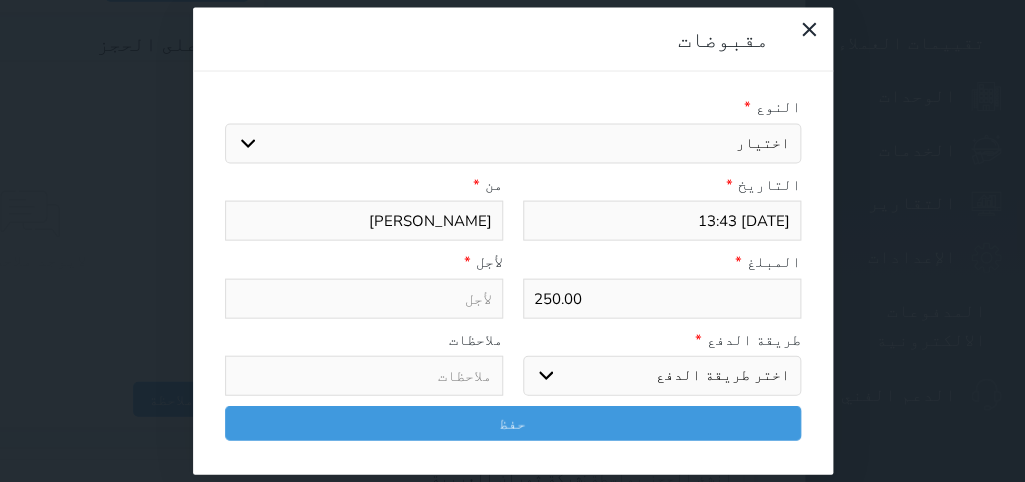 select 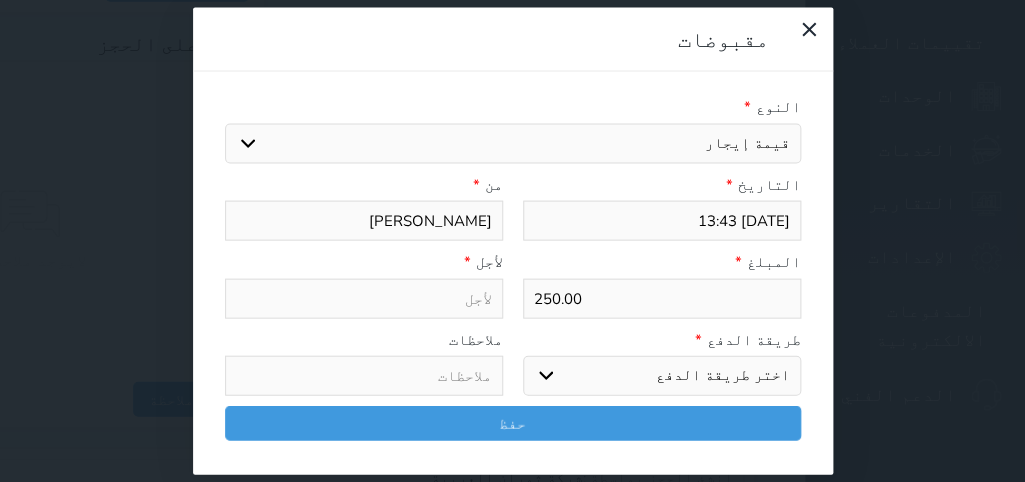 select 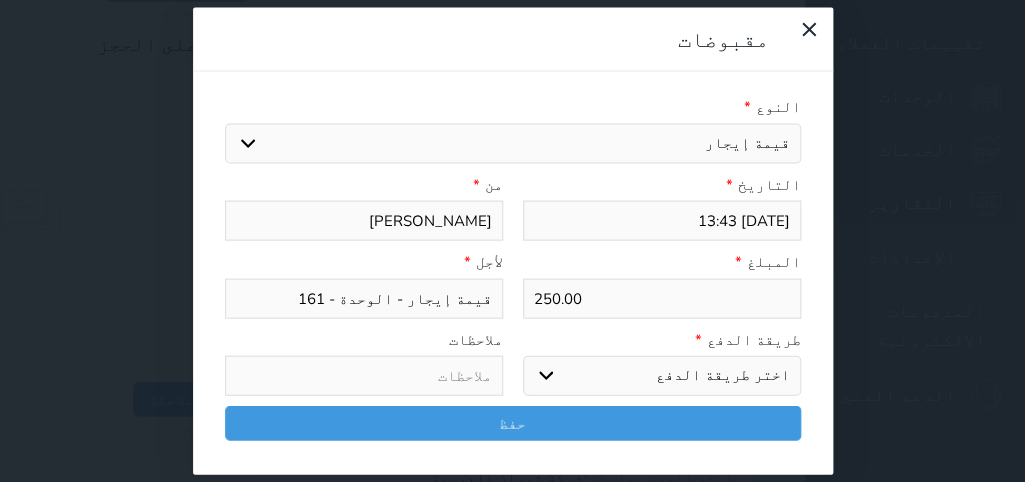 click on "اختر طريقة الدفع   دفع نقدى   تحويل بنكى   مدى   بطاقة ائتمان   آجل" at bounding box center (662, 376) 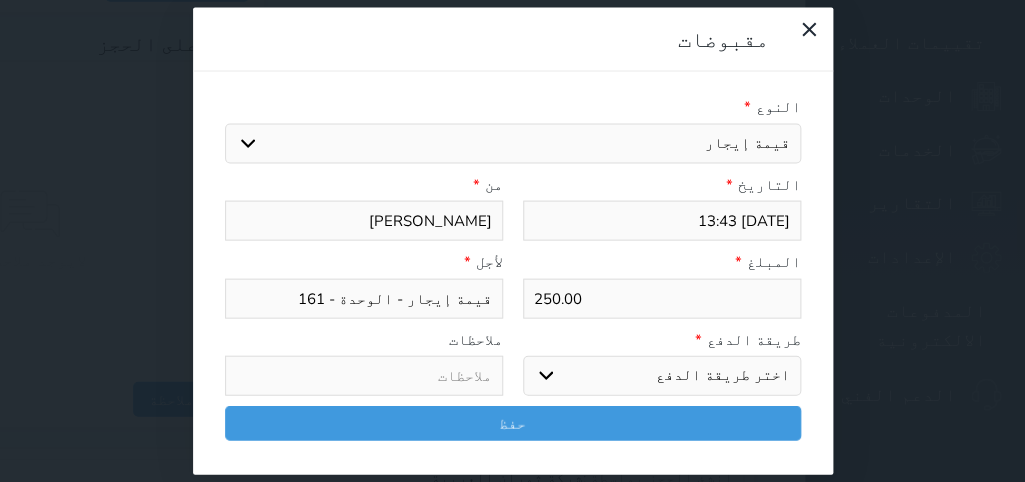 select on "cash" 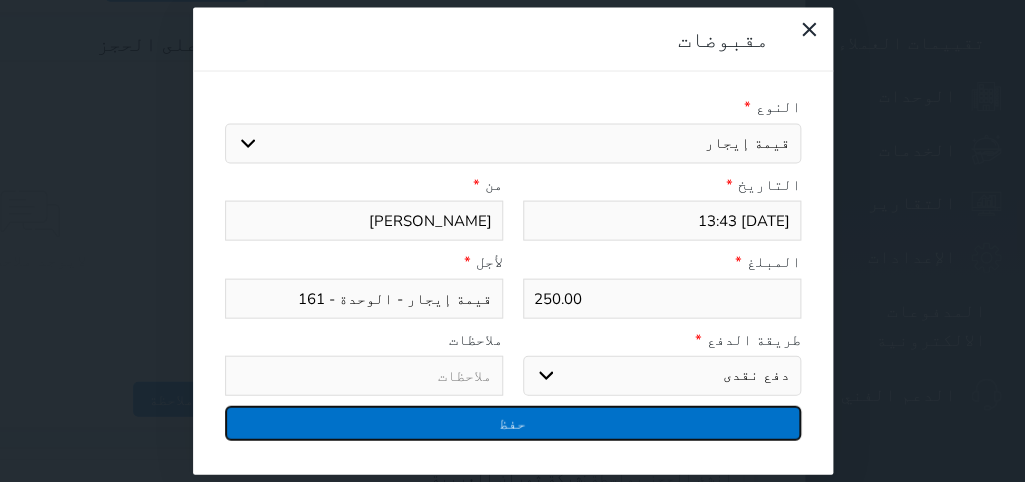 click on "حفظ" at bounding box center (513, 423) 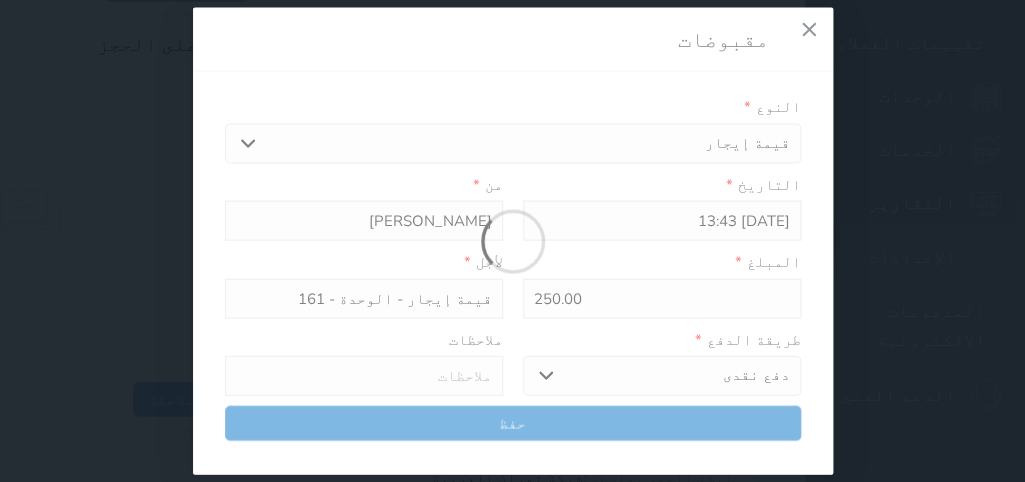 select 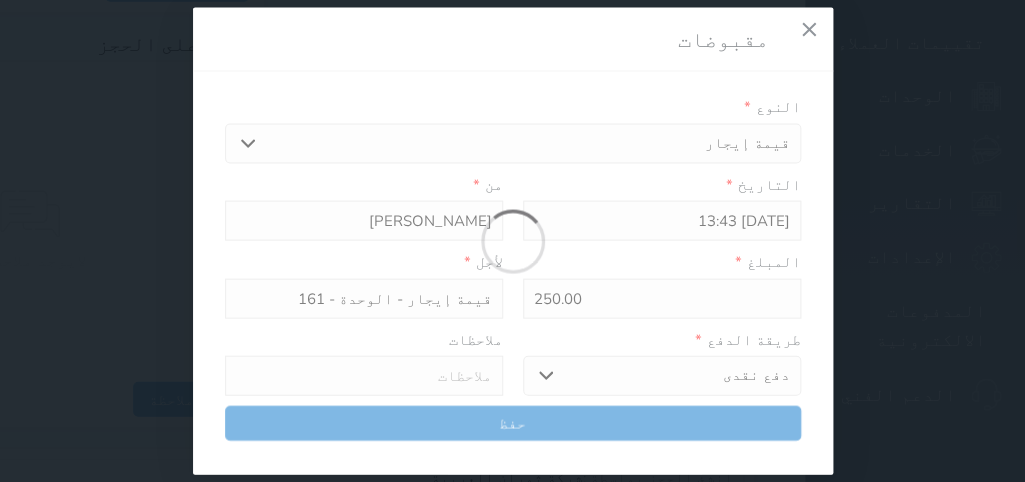 type 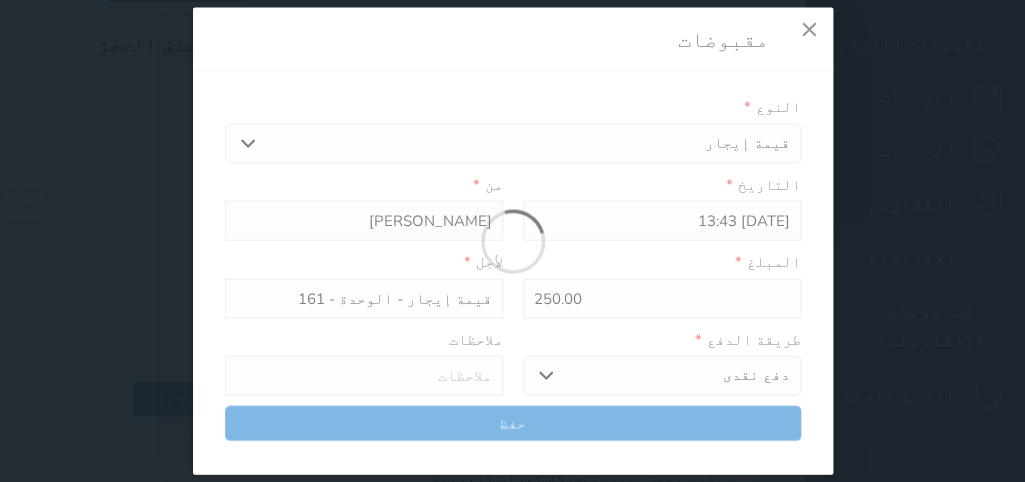 type on "0" 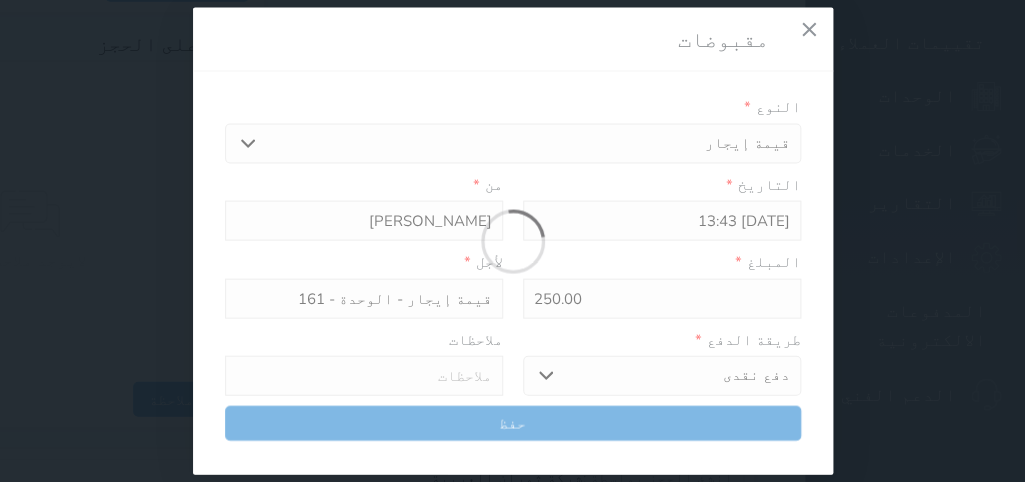 select 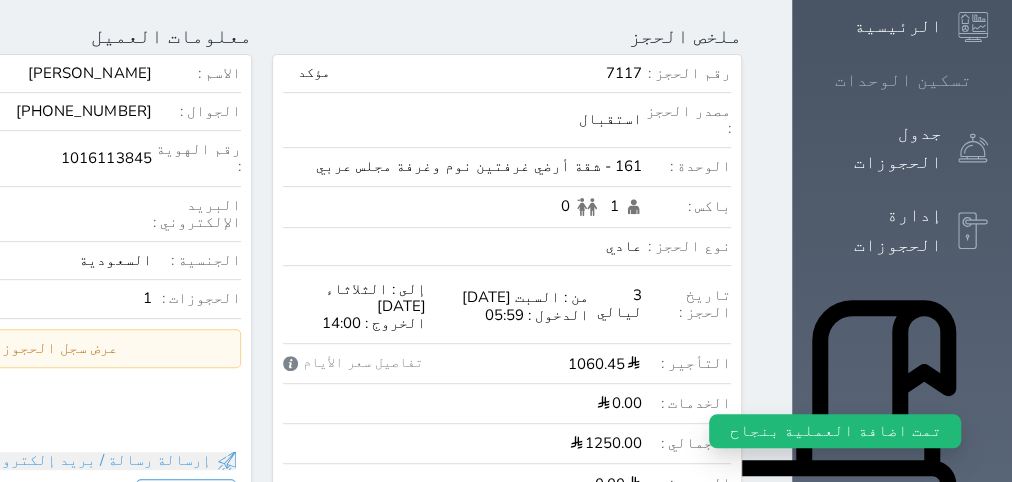 scroll, scrollTop: 0, scrollLeft: 0, axis: both 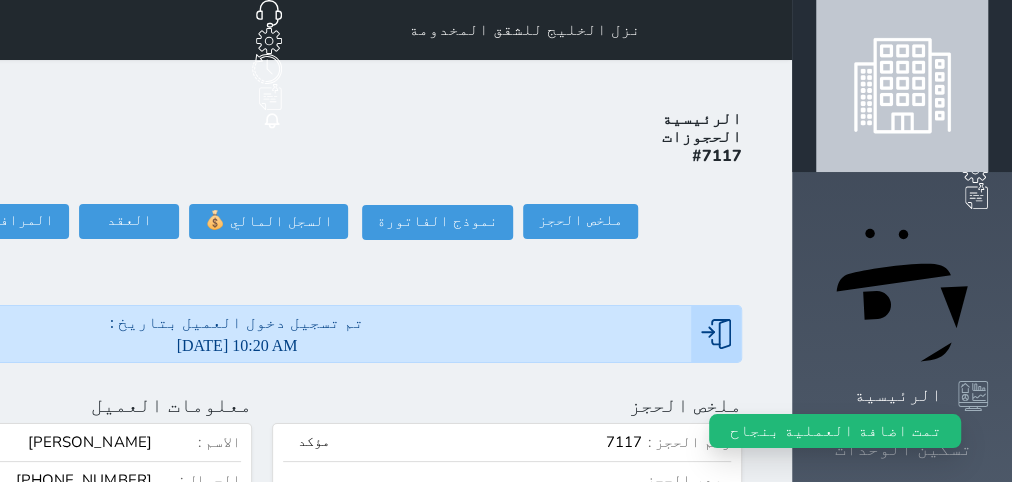 click on "تسكين الوحدات" at bounding box center (903, 449) 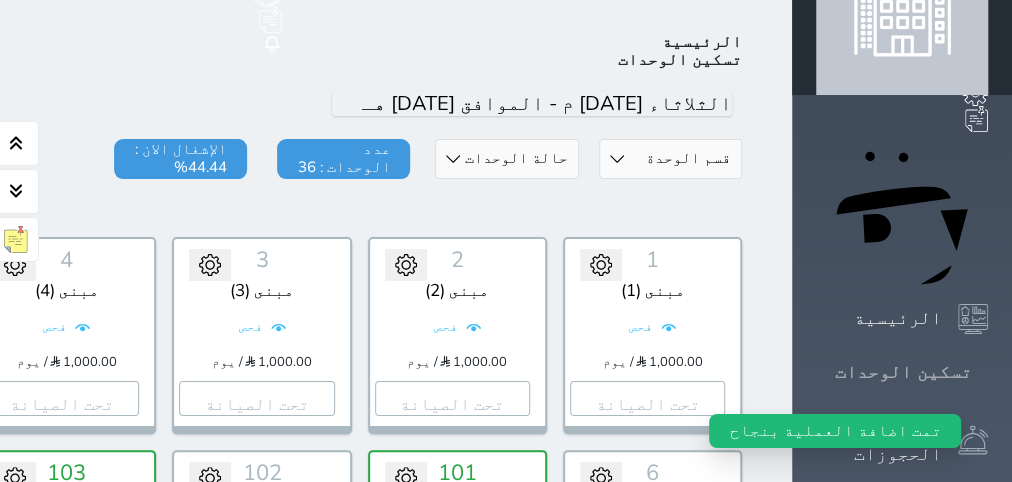 scroll, scrollTop: 78, scrollLeft: 0, axis: vertical 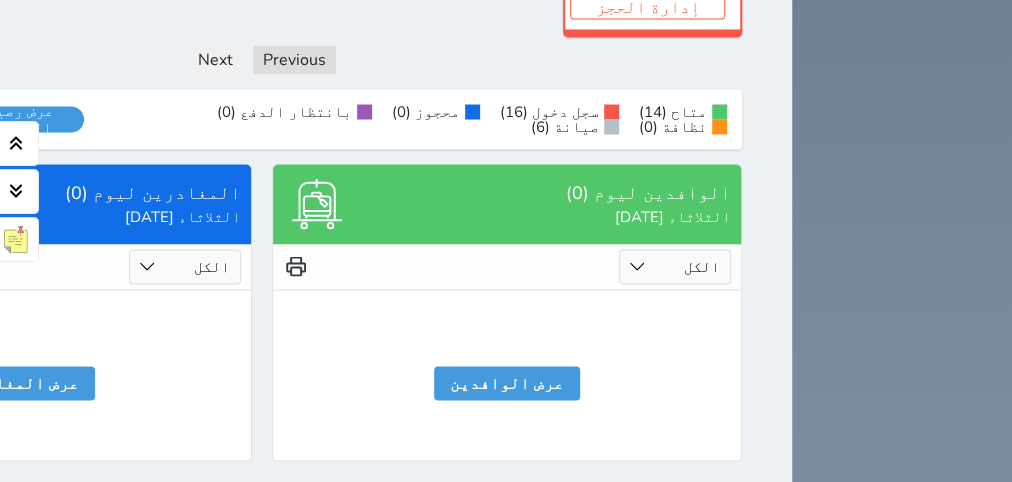 click on "إدارة الحجز" at bounding box center (256, -212) 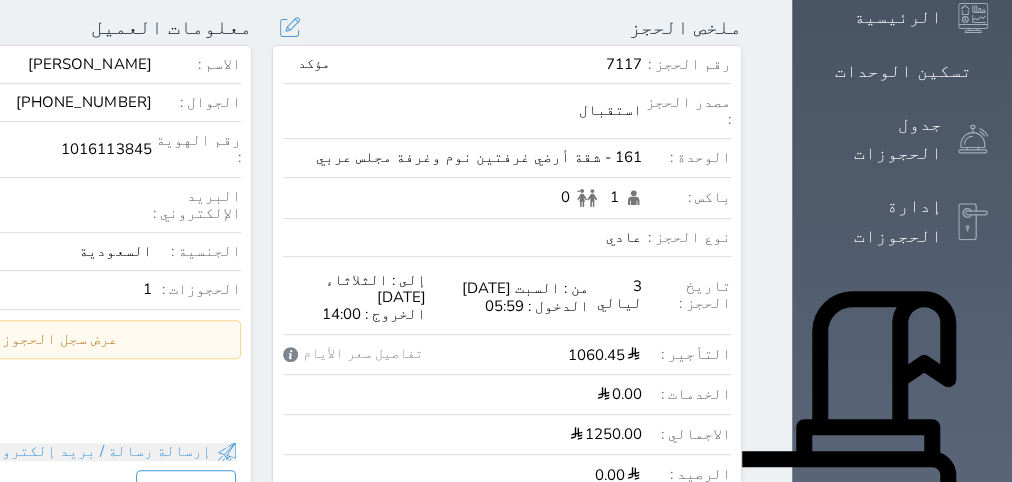 scroll, scrollTop: 504, scrollLeft: 0, axis: vertical 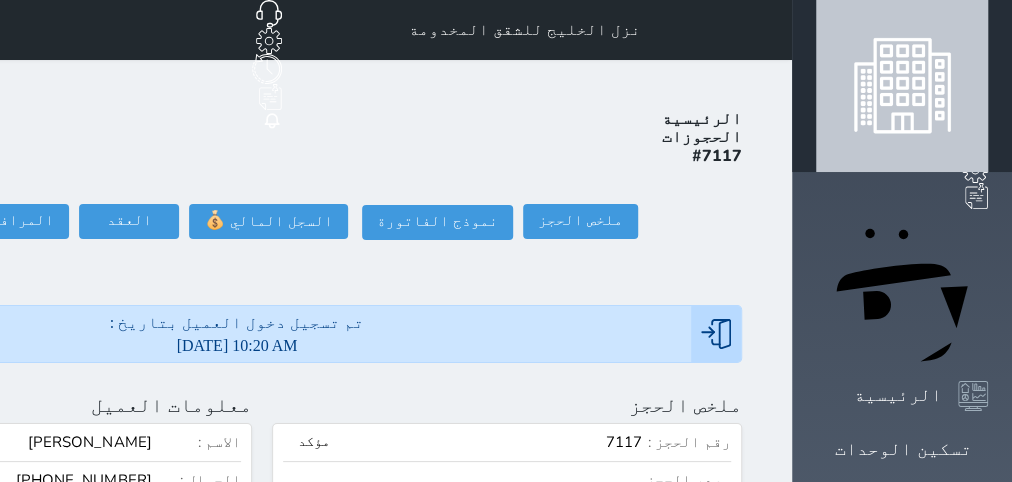 click on "تسجيل مغادرة" at bounding box center (-142, 221) 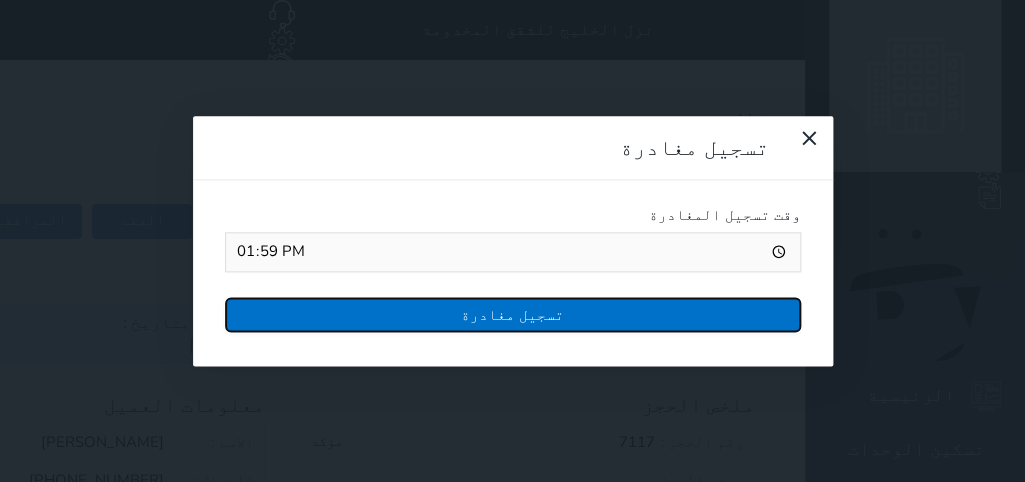 click on "تسجيل مغادرة" at bounding box center (513, 314) 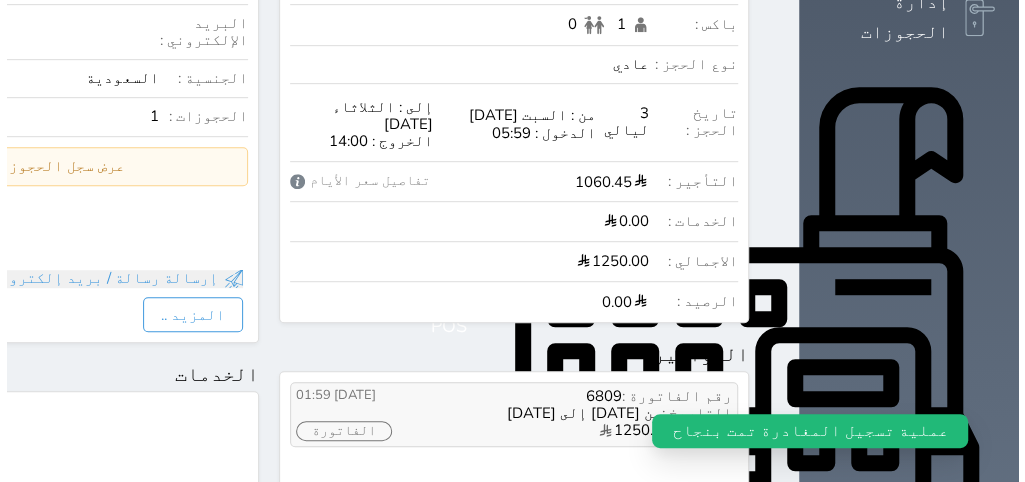 scroll, scrollTop: 630, scrollLeft: 0, axis: vertical 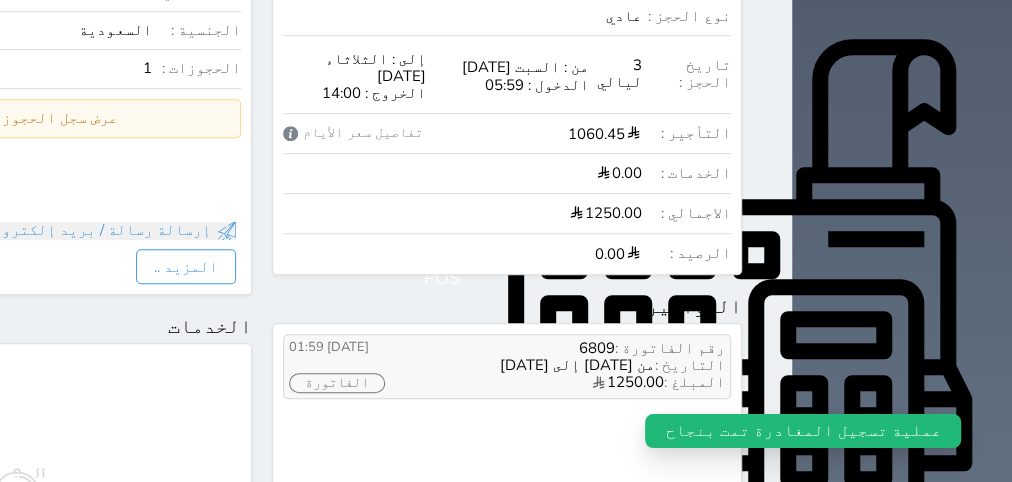click on "الفاتورة" at bounding box center (337, 383) 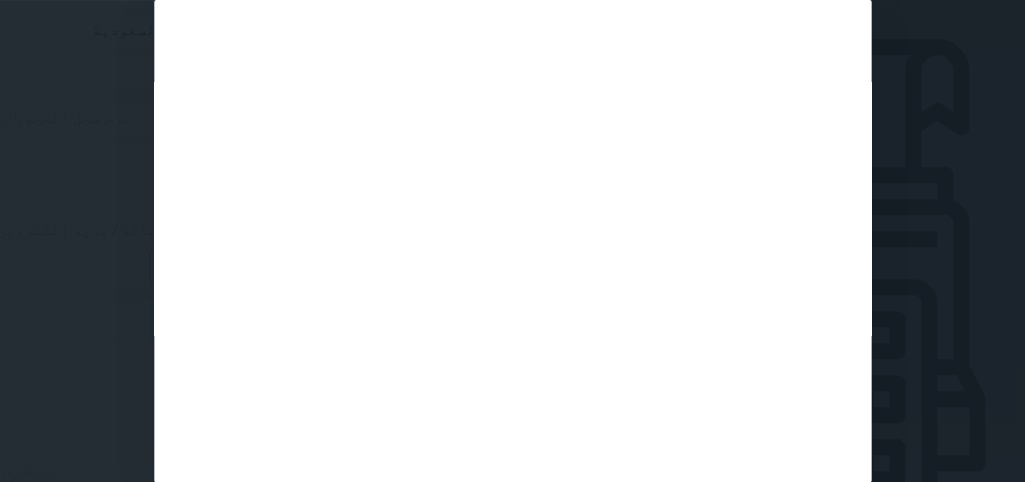 scroll, scrollTop: 0, scrollLeft: 0, axis: both 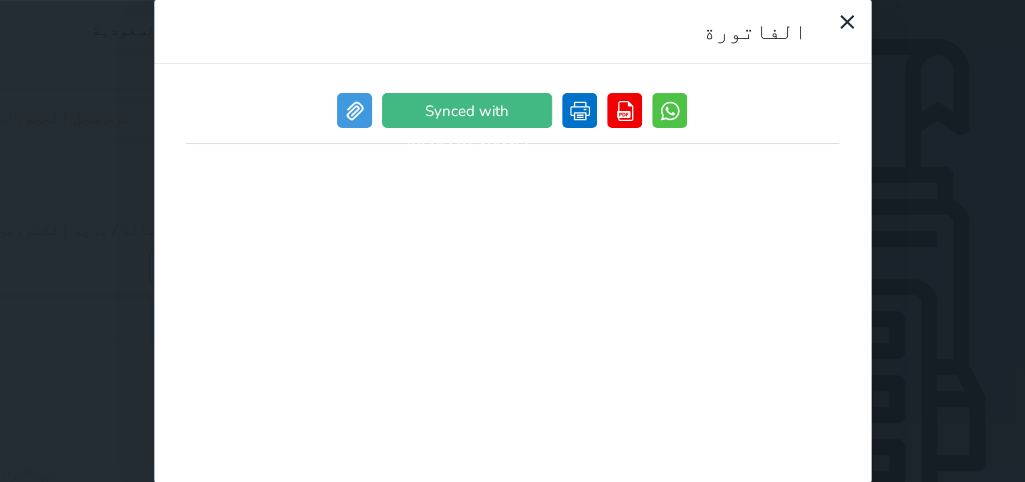 click at bounding box center (580, 110) 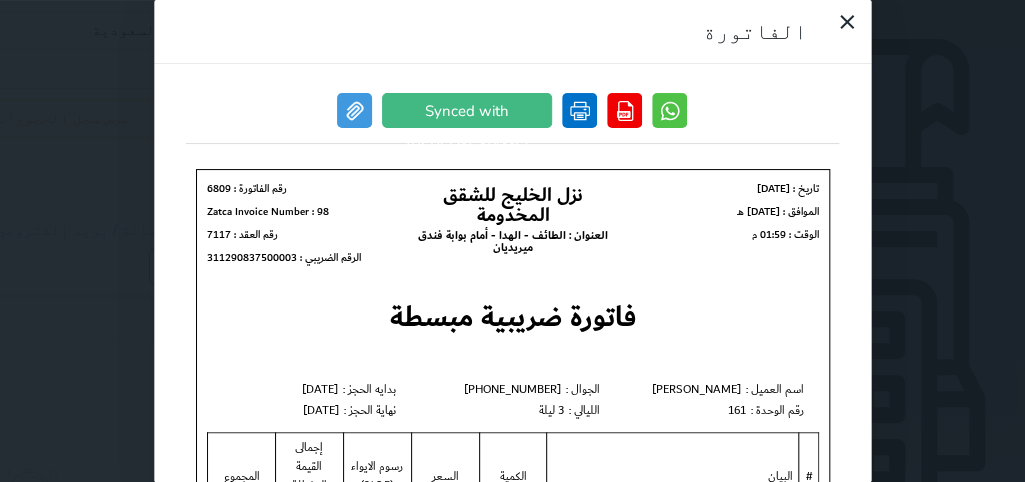 scroll, scrollTop: 0, scrollLeft: 0, axis: both 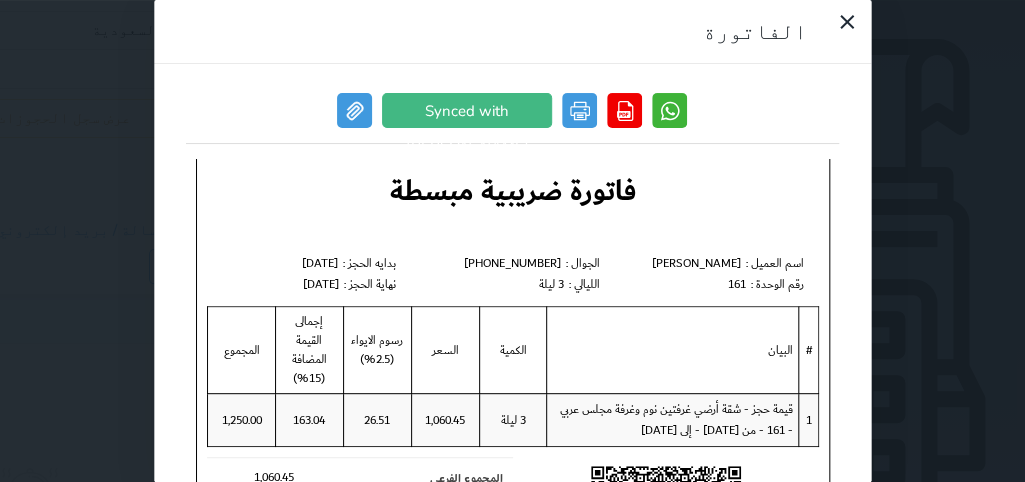 click at bounding box center [670, 110] 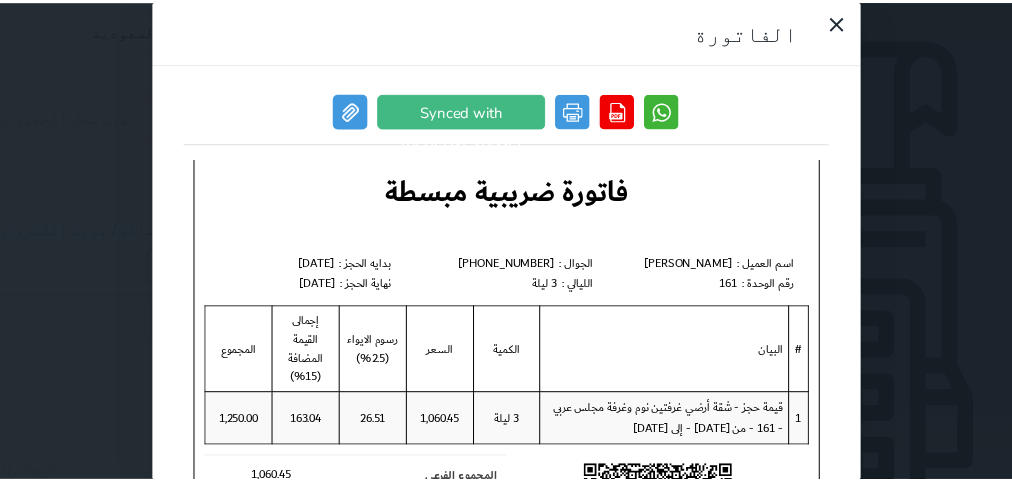 scroll, scrollTop: 0, scrollLeft: 0, axis: both 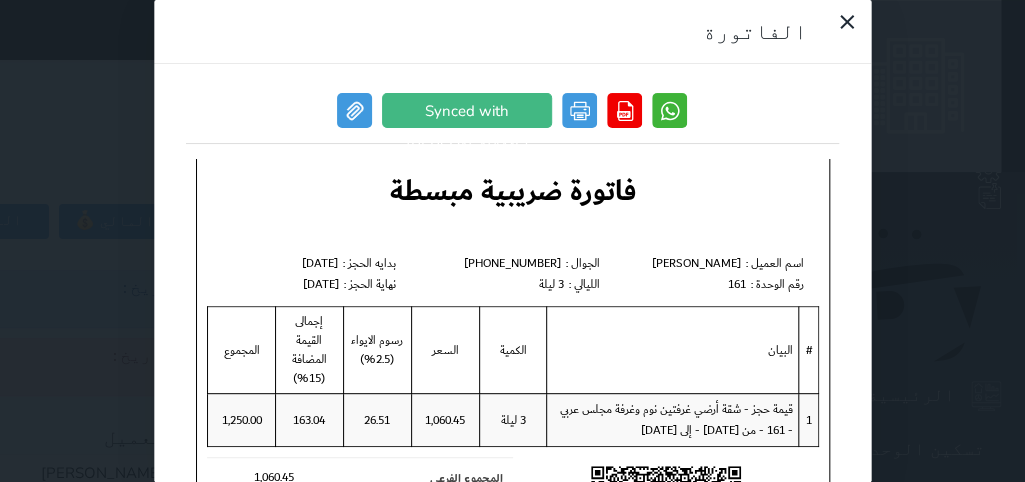 click at bounding box center [670, 110] 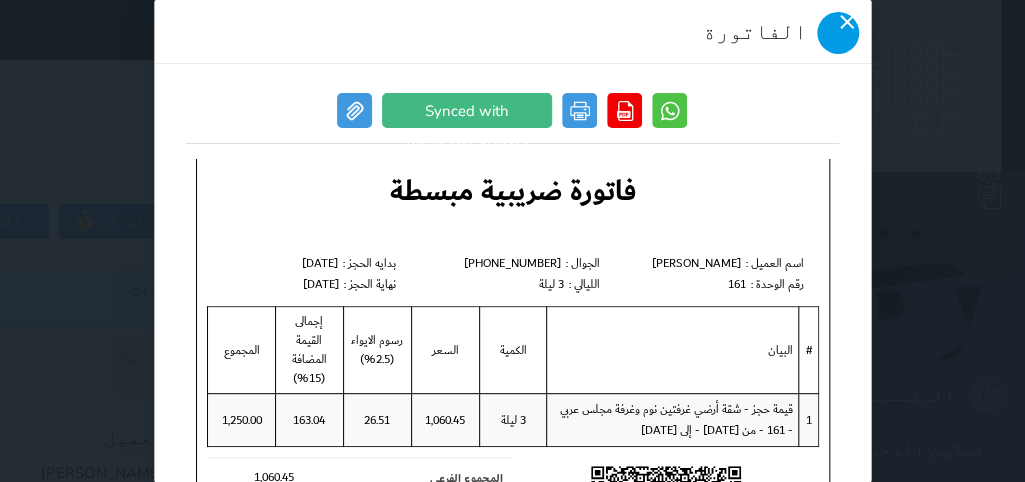 click 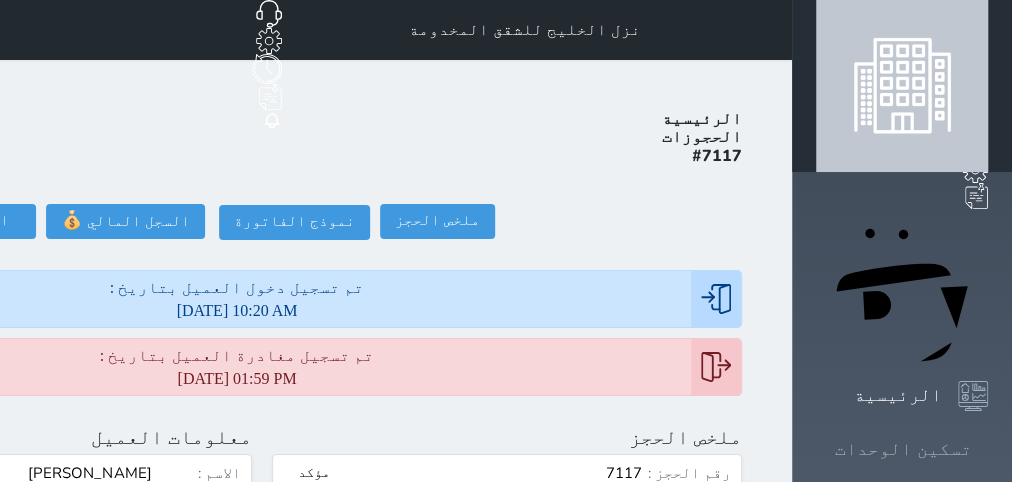 click on "تسكين الوحدات" at bounding box center [903, 449] 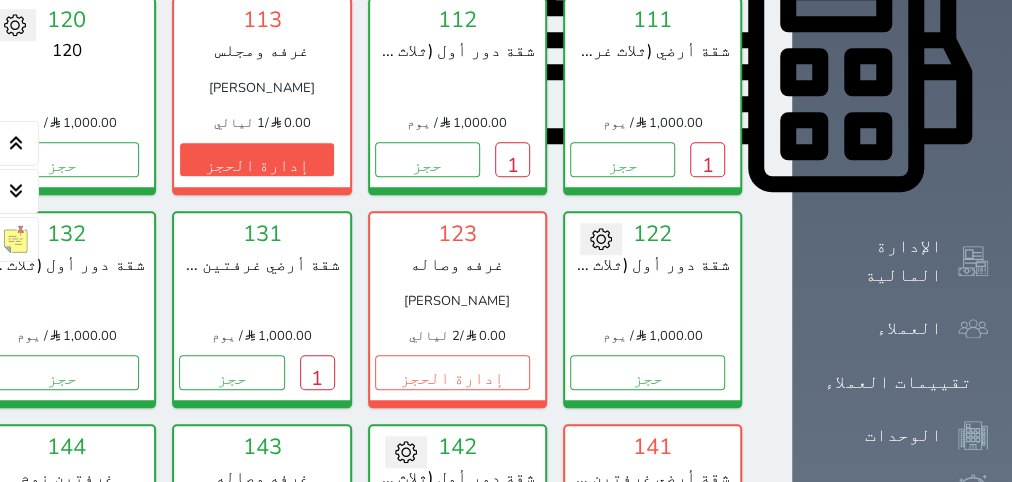 scroll, scrollTop: 1086, scrollLeft: 0, axis: vertical 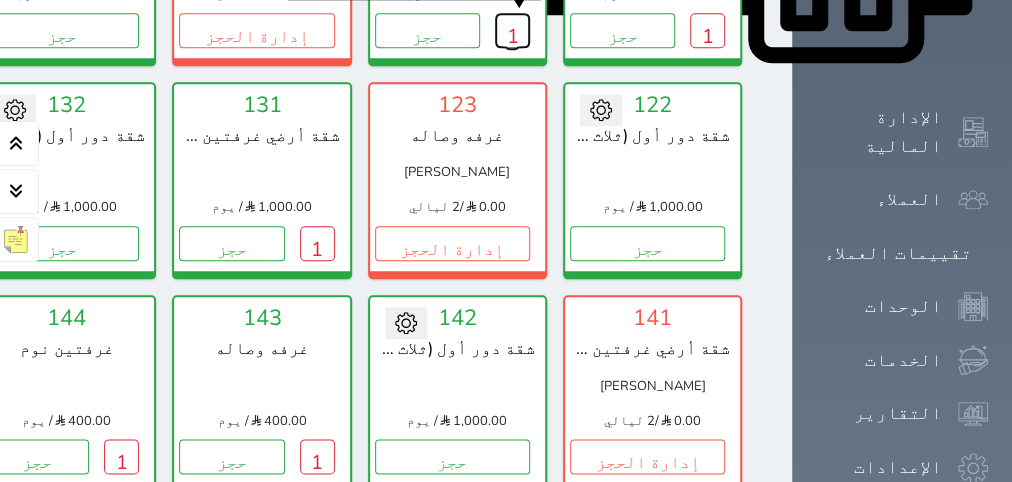 click on "1" at bounding box center [512, 30] 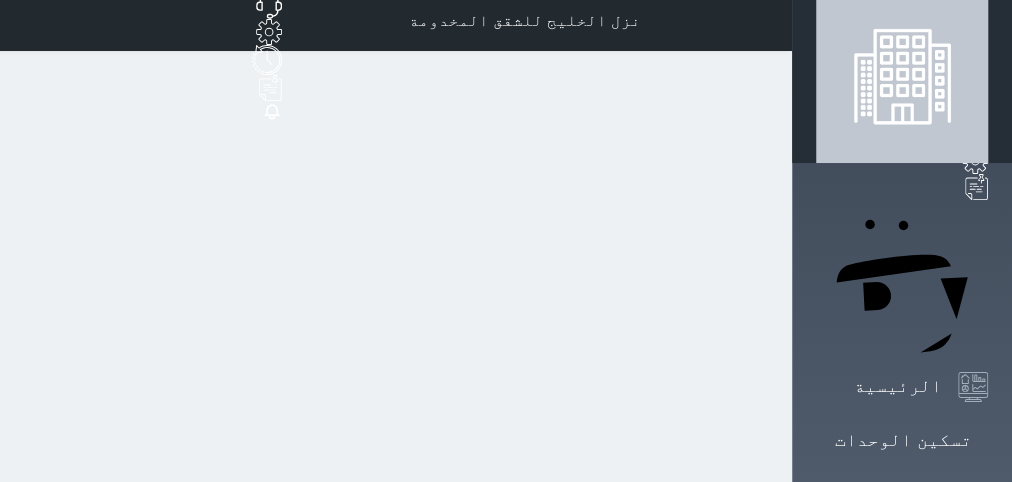 scroll, scrollTop: 0, scrollLeft: 0, axis: both 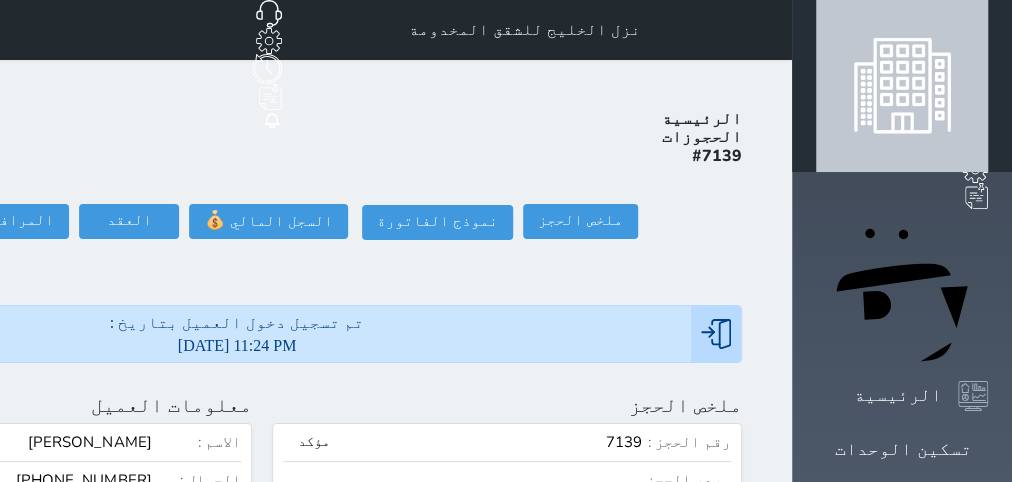 click on "تسجيل مغادرة" at bounding box center (-142, 221) 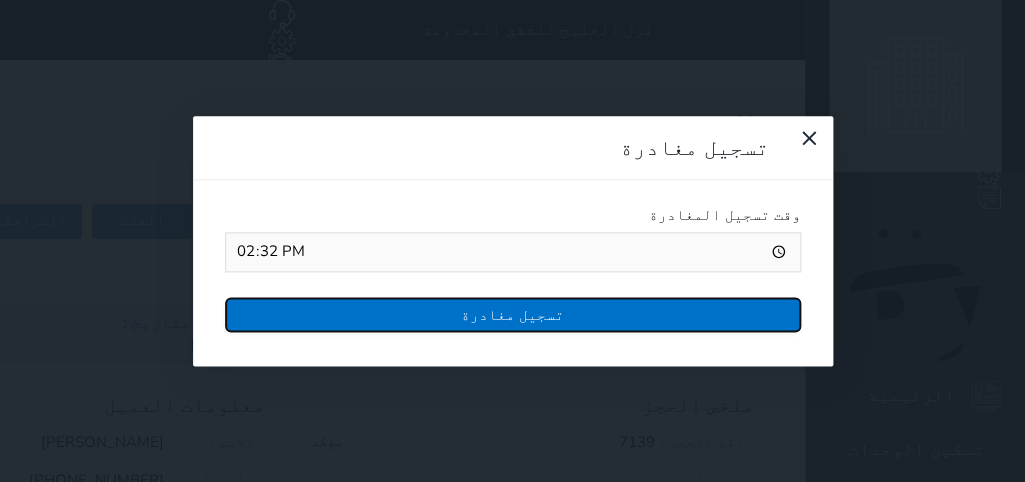 click on "تسجيل مغادرة" at bounding box center (513, 314) 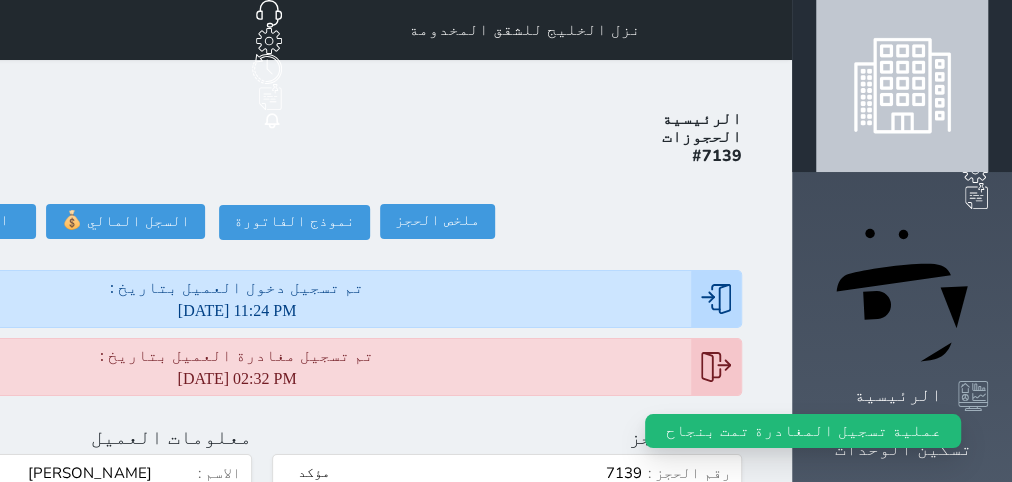 click on "تسكين الوحدات" at bounding box center (903, 449) 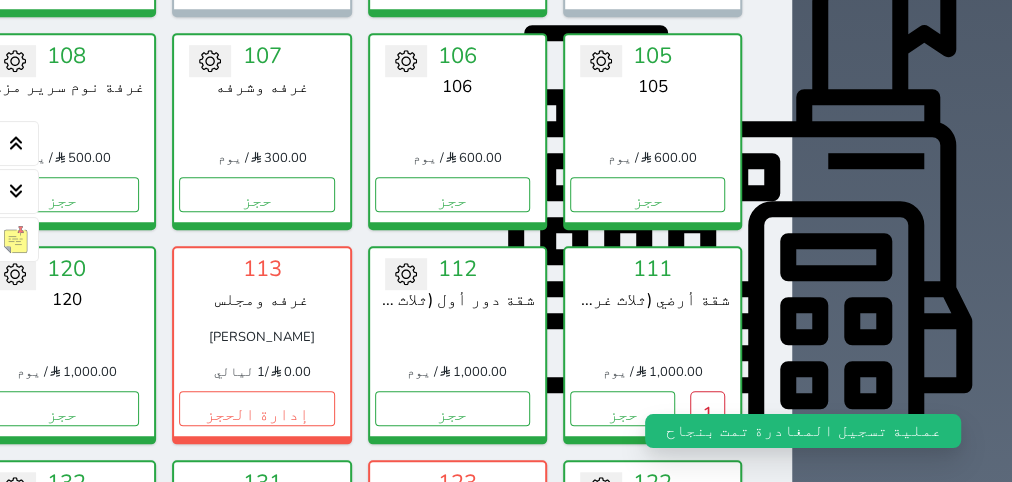 scroll, scrollTop: 1086, scrollLeft: 0, axis: vertical 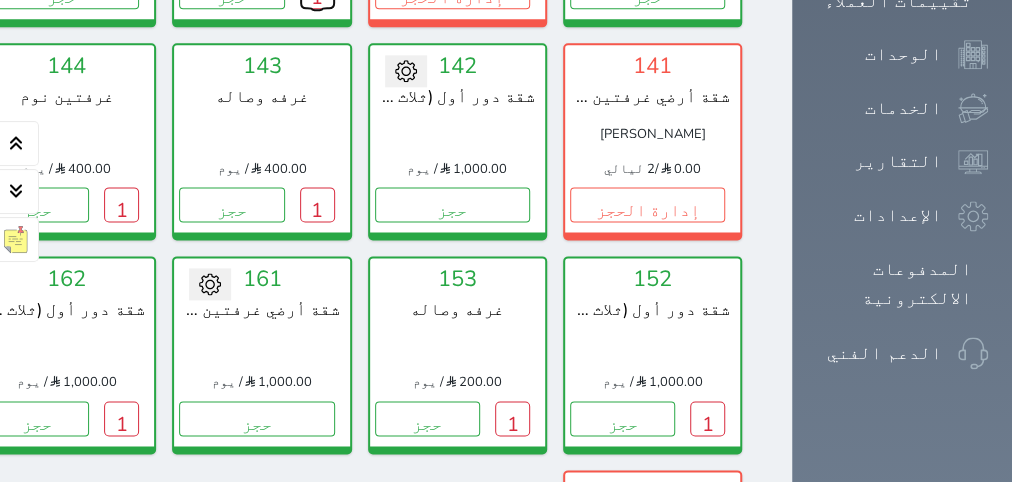 click on "1" at bounding box center (317, -9) 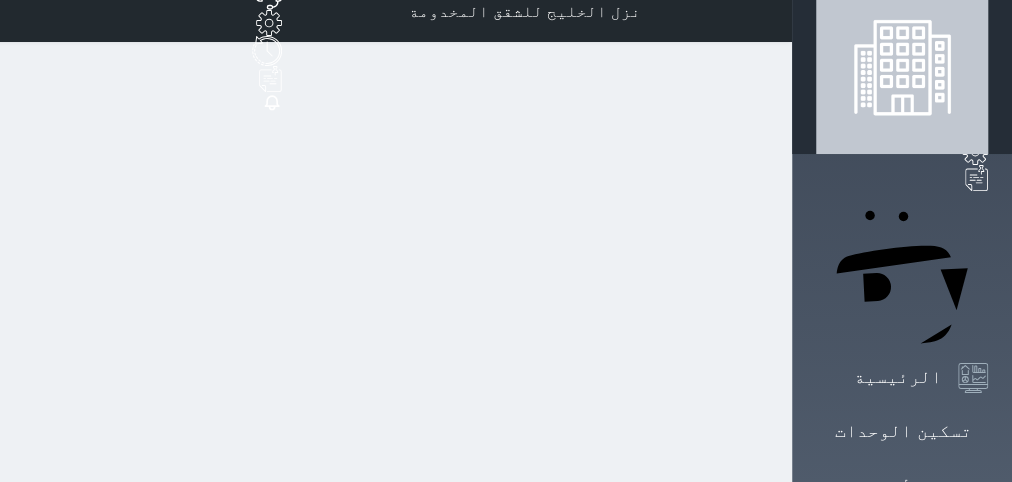 scroll, scrollTop: 0, scrollLeft: 0, axis: both 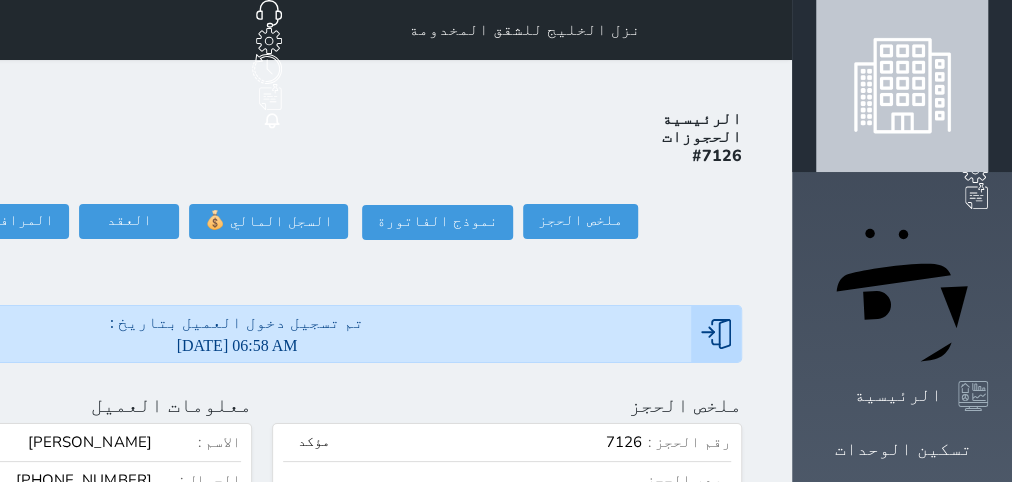 click on "تسجيل مغادرة" at bounding box center [-142, 221] 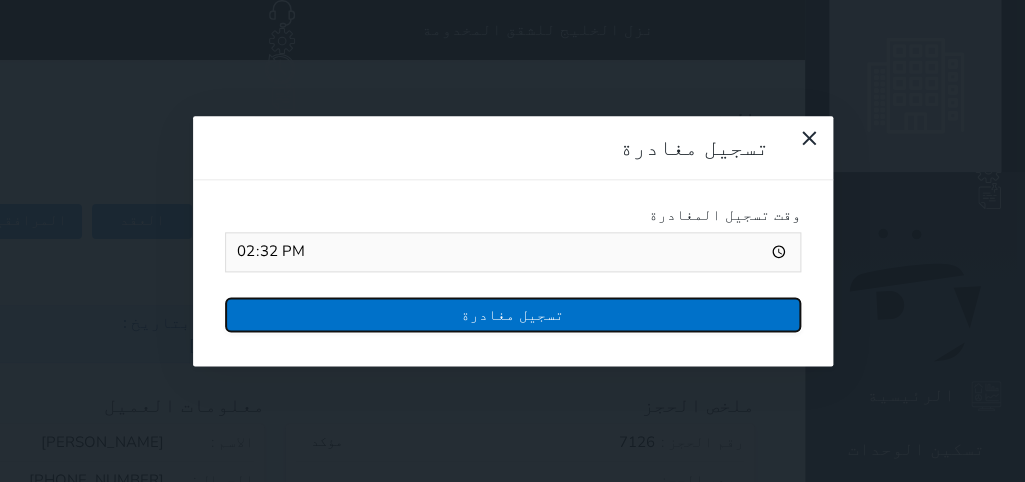 click on "تسجيل مغادرة" at bounding box center (513, 314) 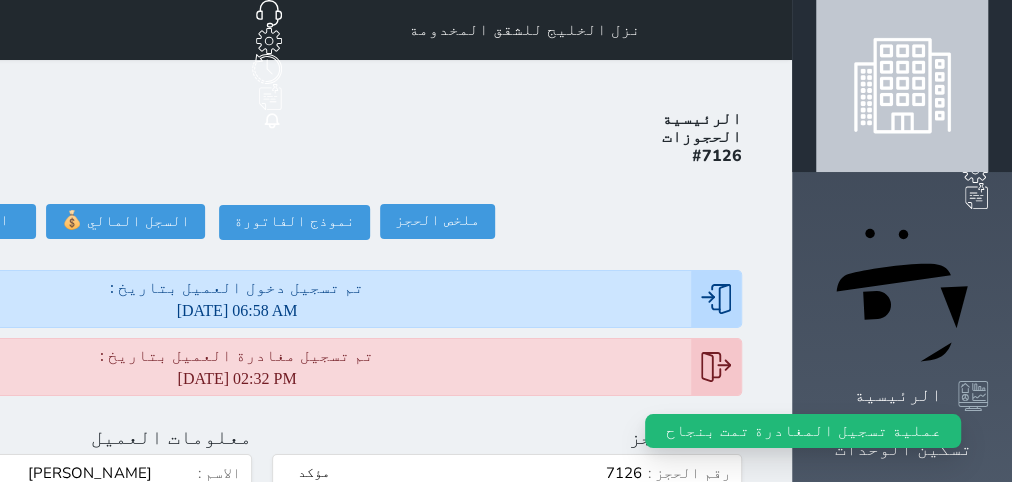 click on "تسكين الوحدات" at bounding box center [903, 449] 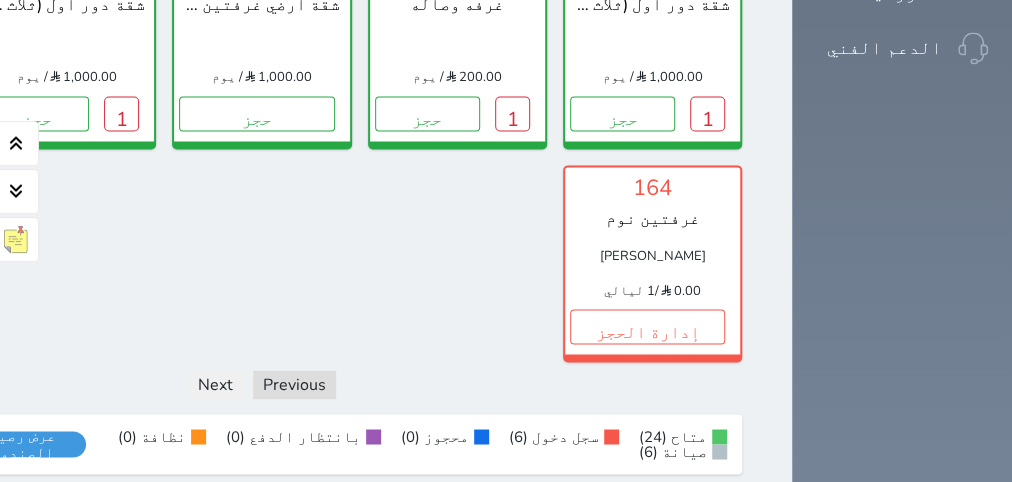 scroll, scrollTop: 1719, scrollLeft: 0, axis: vertical 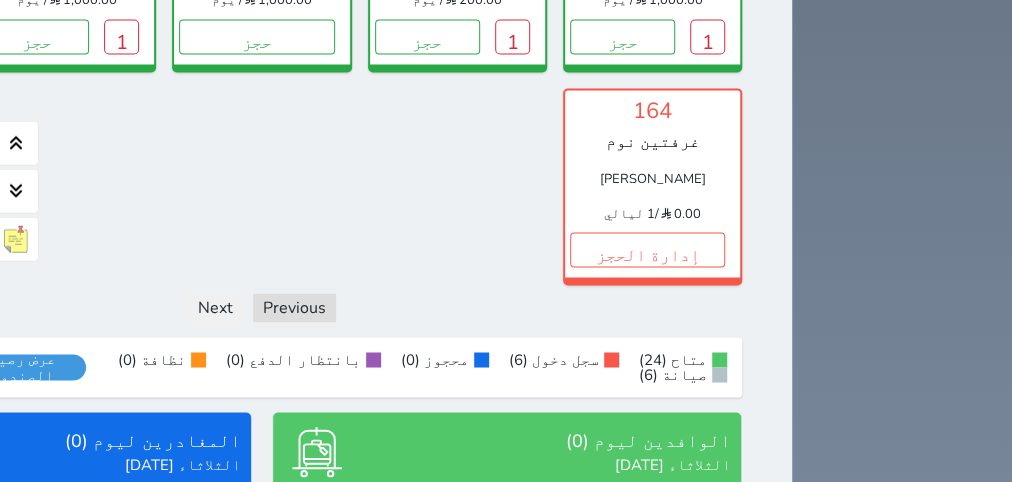 click on "1" at bounding box center [121, -177] 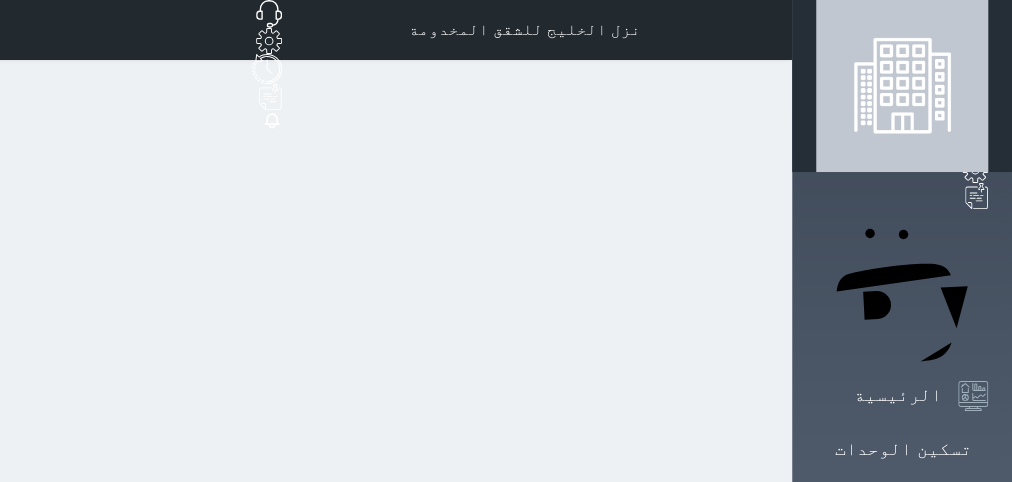 scroll, scrollTop: 0, scrollLeft: 0, axis: both 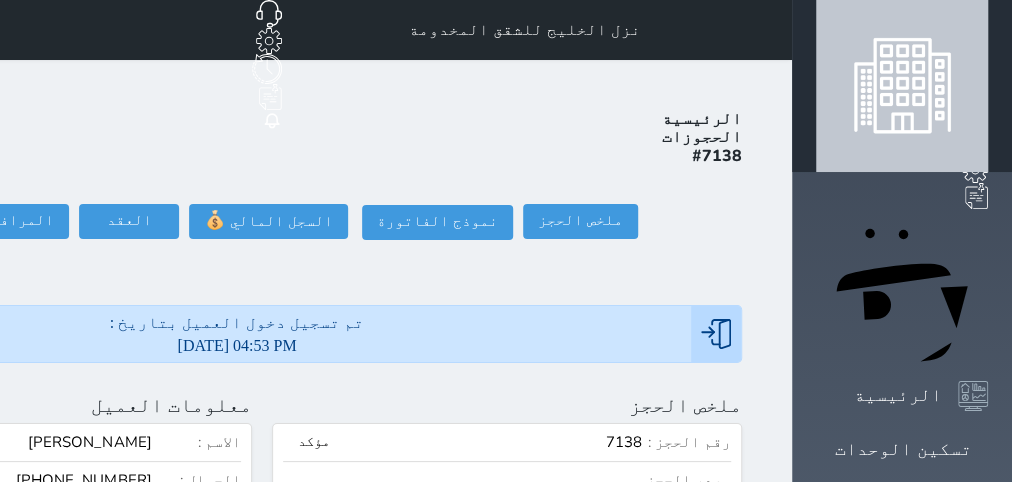 click on "تسجيل مغادرة" at bounding box center (-142, 221) 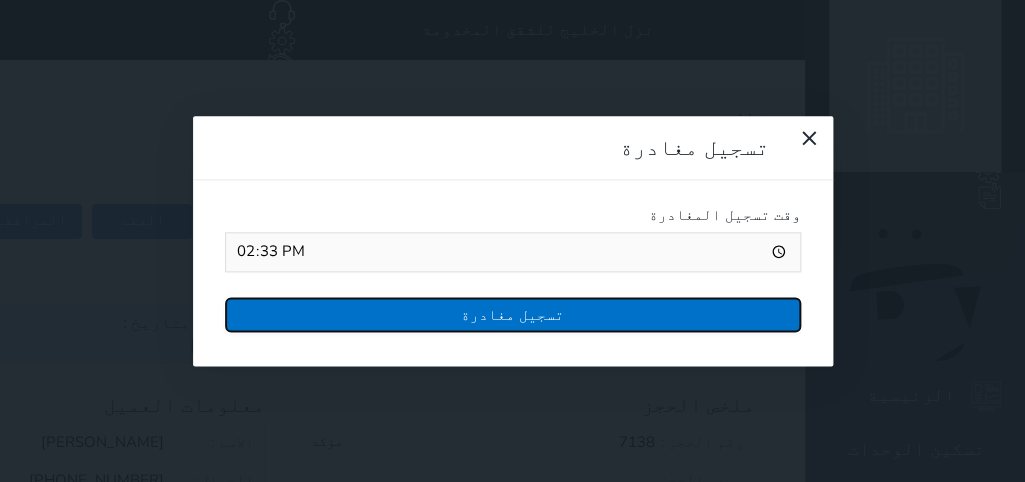 click on "تسجيل مغادرة" at bounding box center (513, 314) 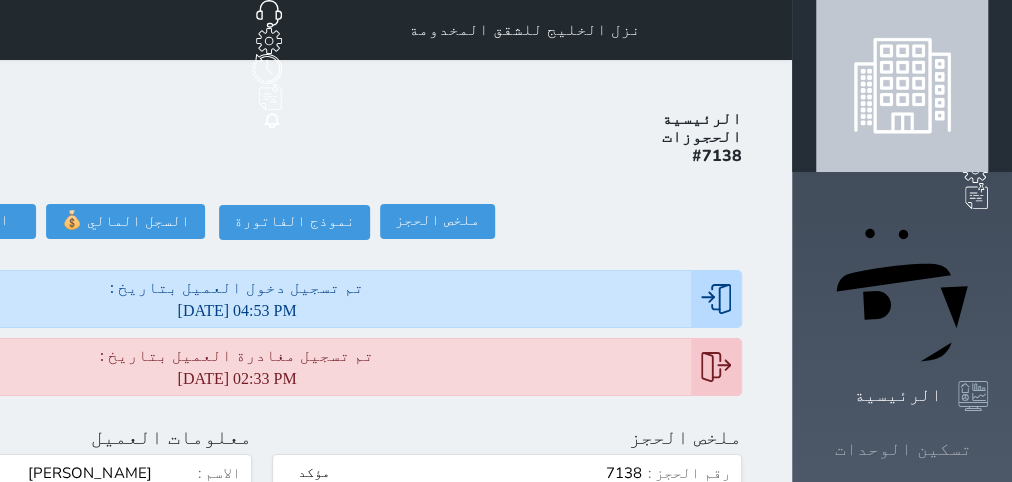 click on "تسكين الوحدات" at bounding box center (902, 449) 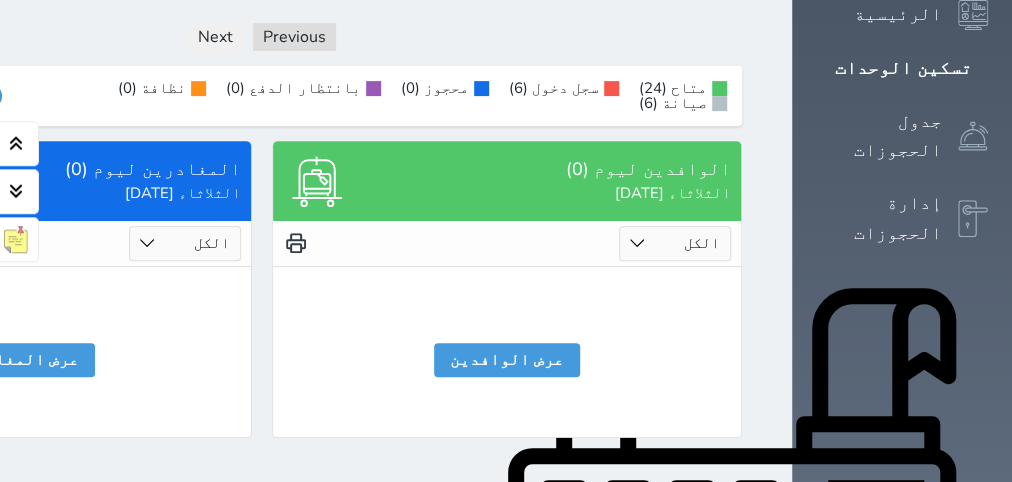 scroll, scrollTop: 378, scrollLeft: 0, axis: vertical 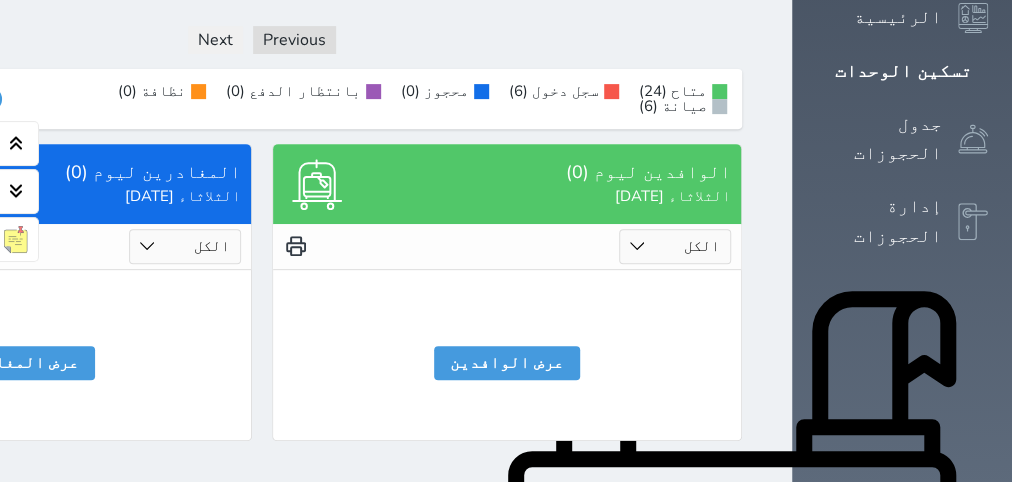click on "الكل   تم الدخول   تم المغادرة" at bounding box center [185, 246] 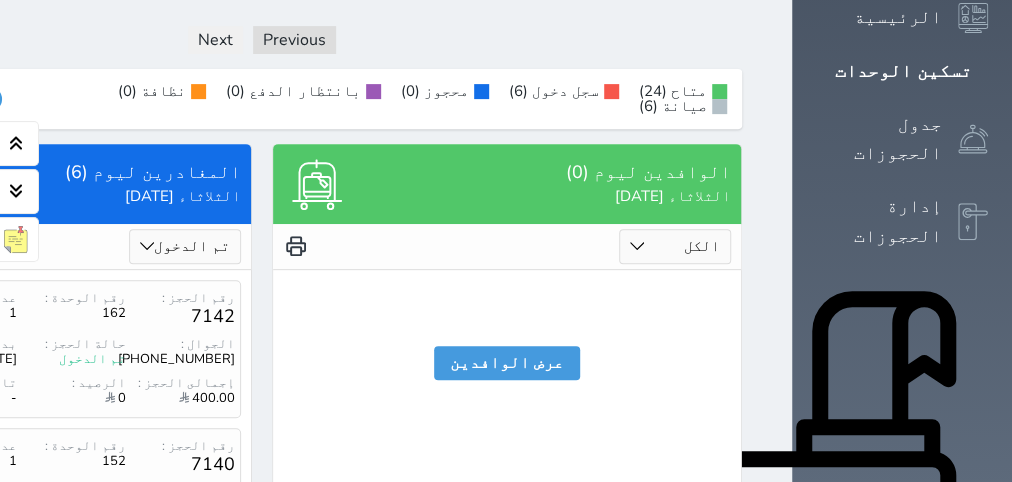 click on "الكل   تم الدخول   تم المغادرة" at bounding box center [185, 246] 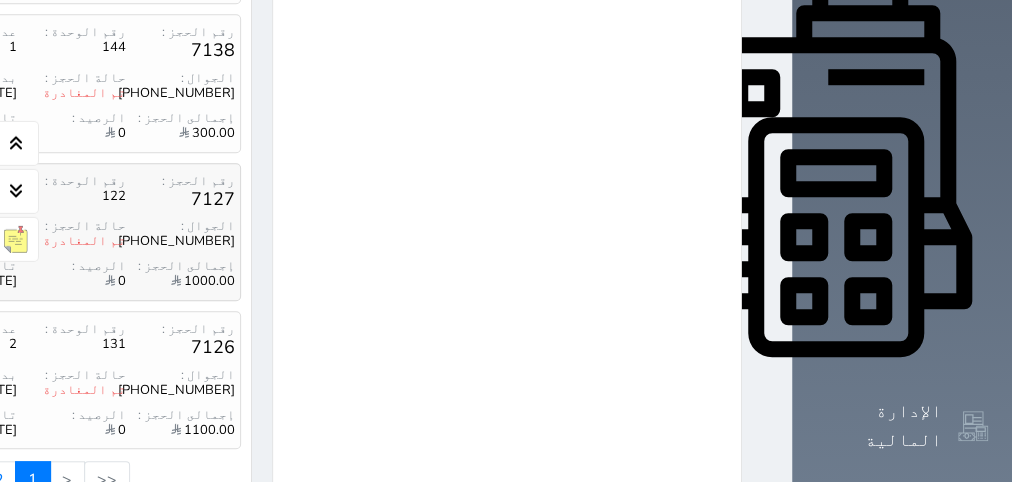 scroll, scrollTop: 882, scrollLeft: 0, axis: vertical 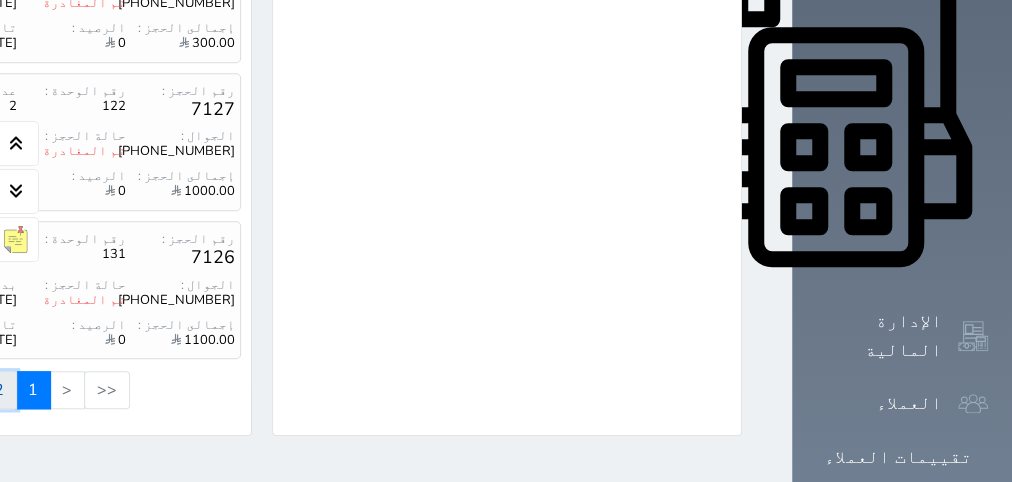 click on "2" at bounding box center [-1, 390] 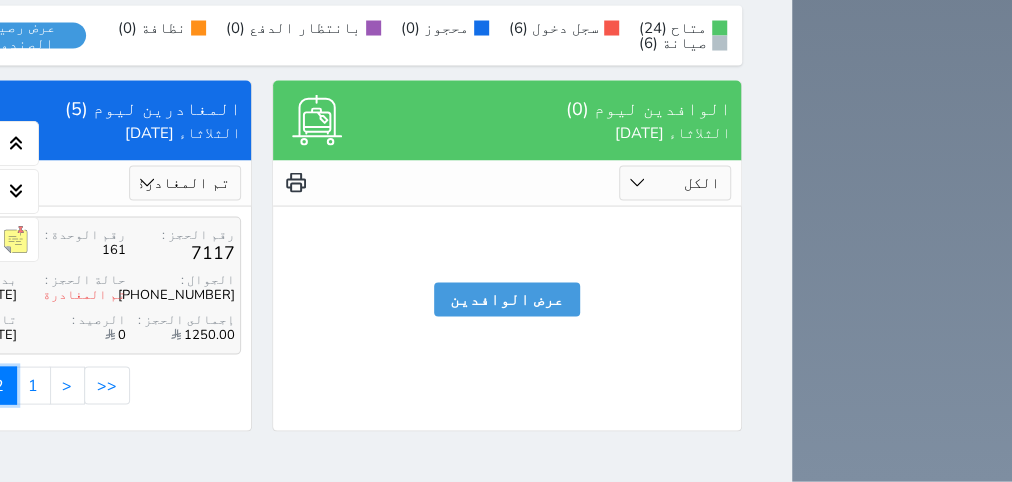 scroll, scrollTop: 2206, scrollLeft: 0, axis: vertical 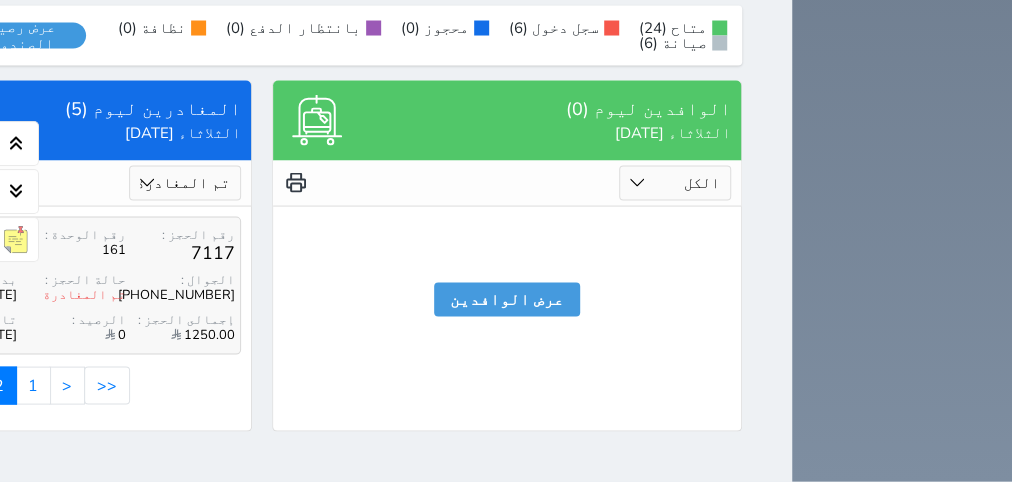 click on "7117" at bounding box center (180, 253) 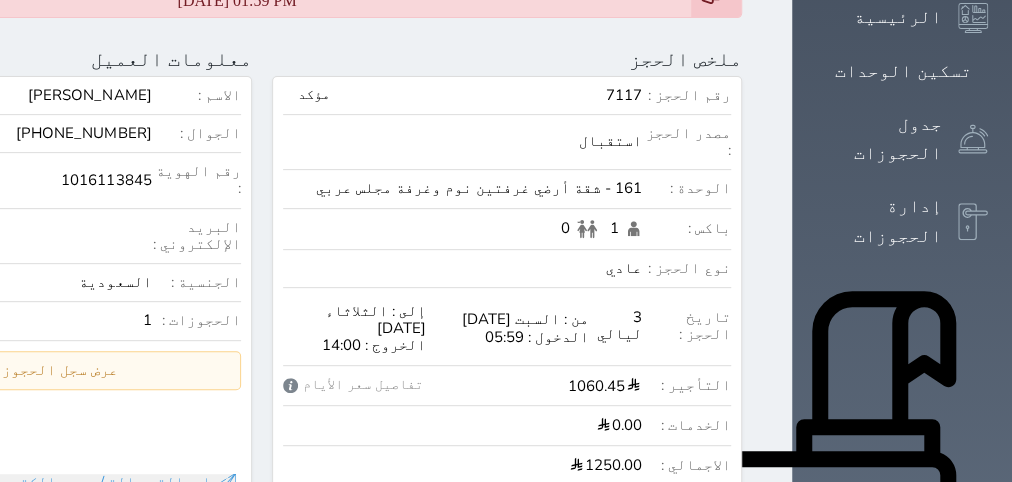 scroll, scrollTop: 0, scrollLeft: 0, axis: both 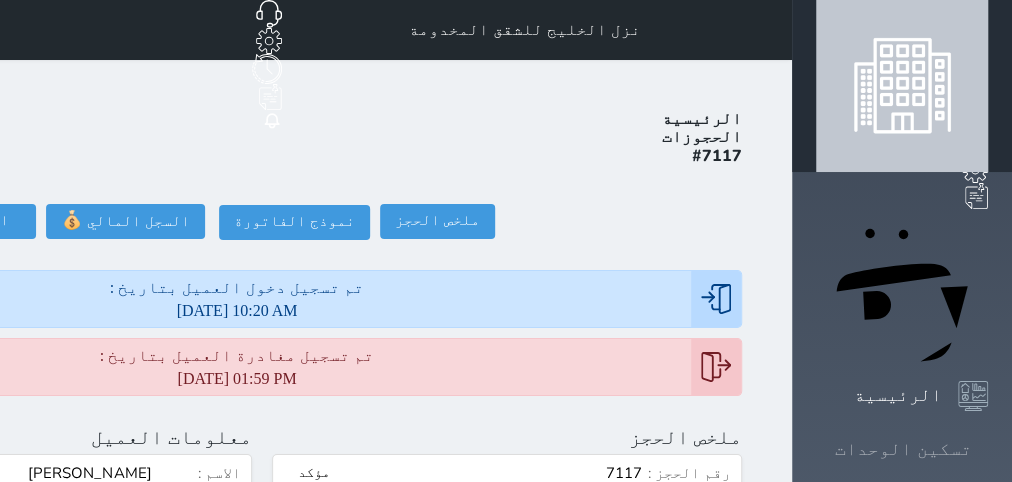 click on "تسكين الوحدات" at bounding box center [903, 449] 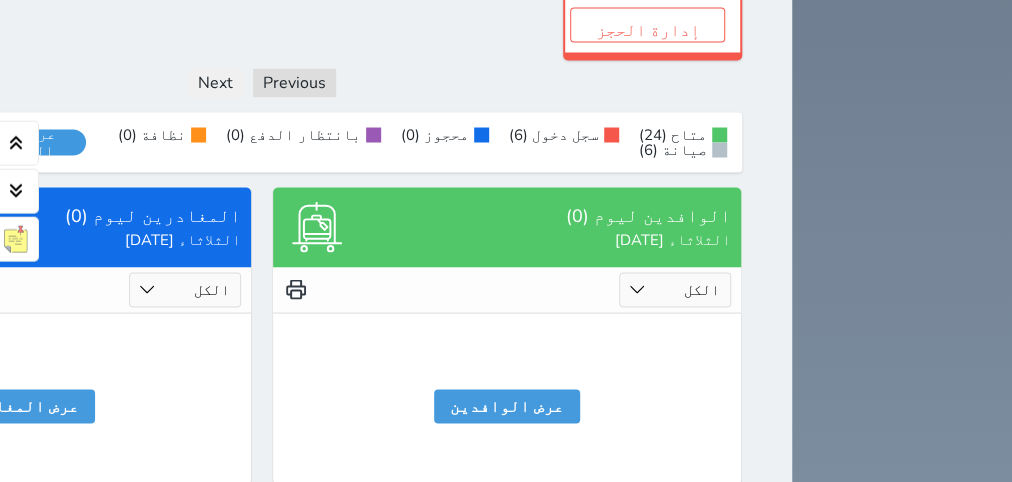 scroll, scrollTop: 1969, scrollLeft: 0, axis: vertical 